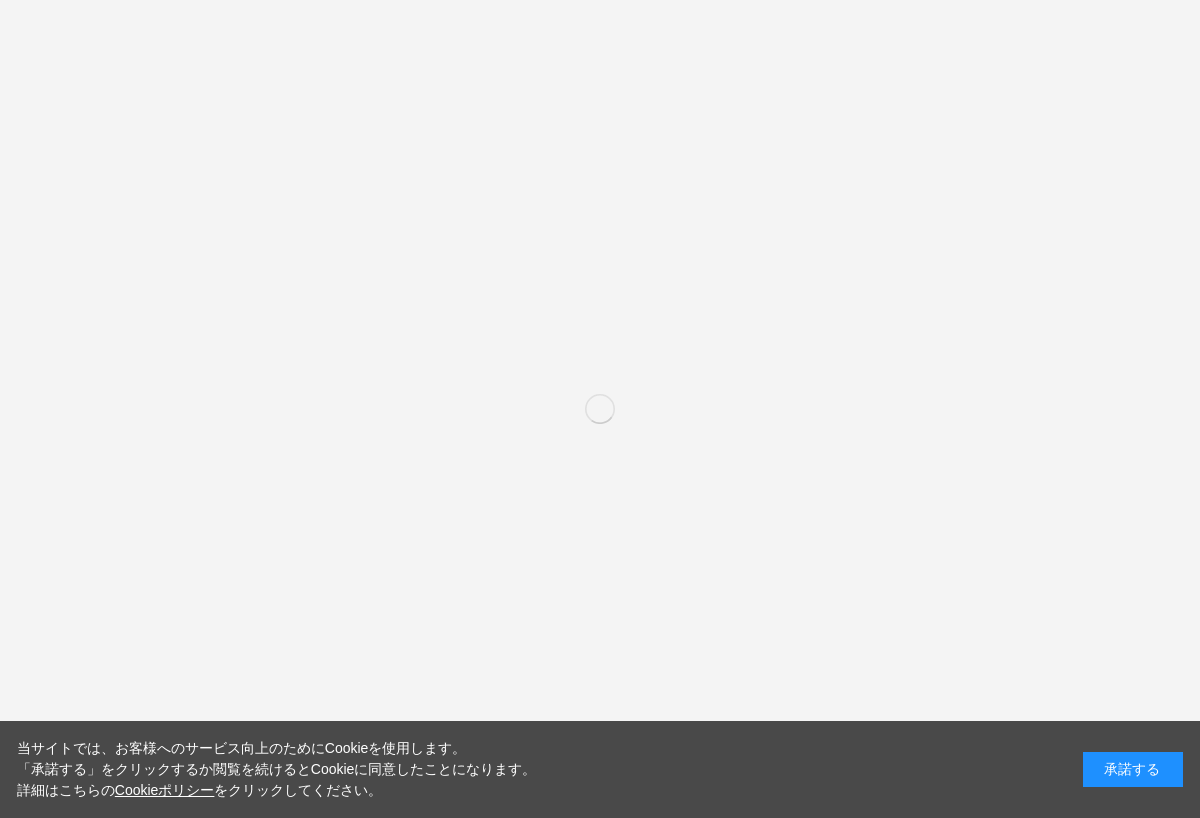 scroll, scrollTop: 0, scrollLeft: 0, axis: both 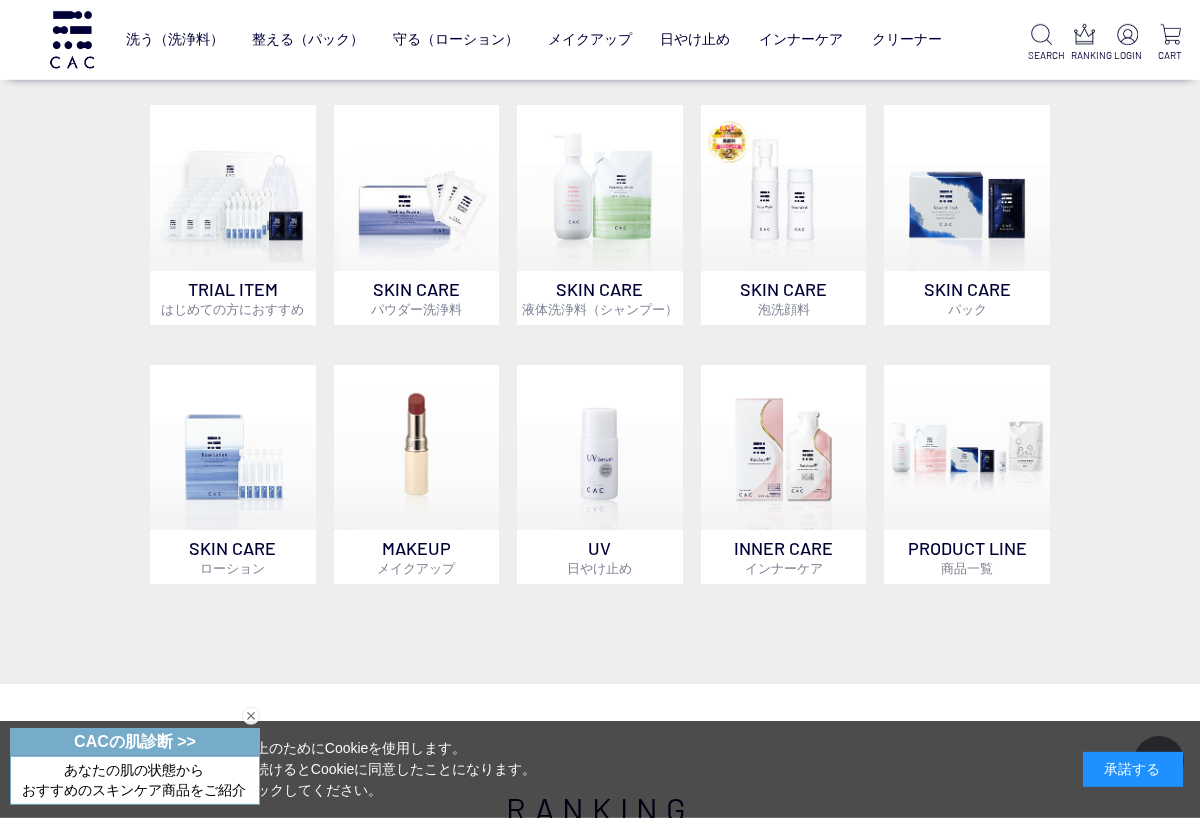 click at bounding box center [233, 188] 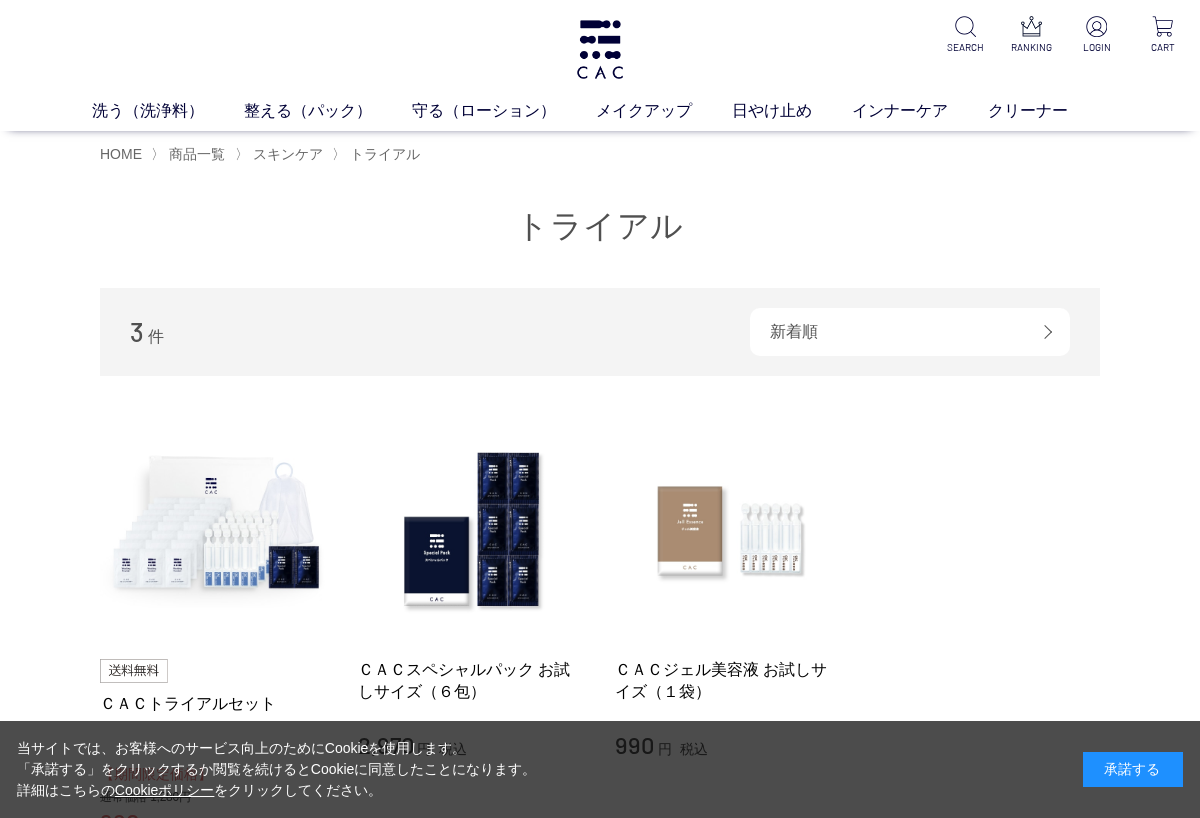 scroll, scrollTop: 0, scrollLeft: 0, axis: both 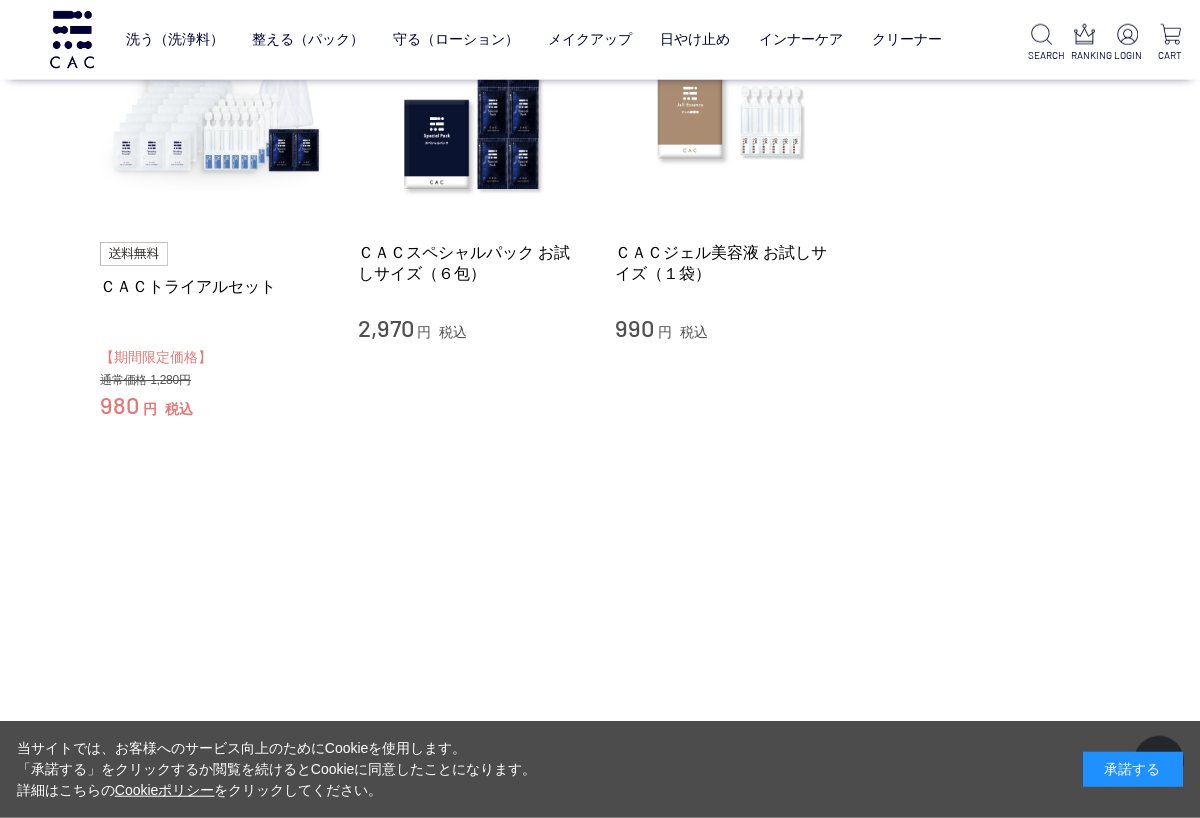 click at bounding box center [214, 113] 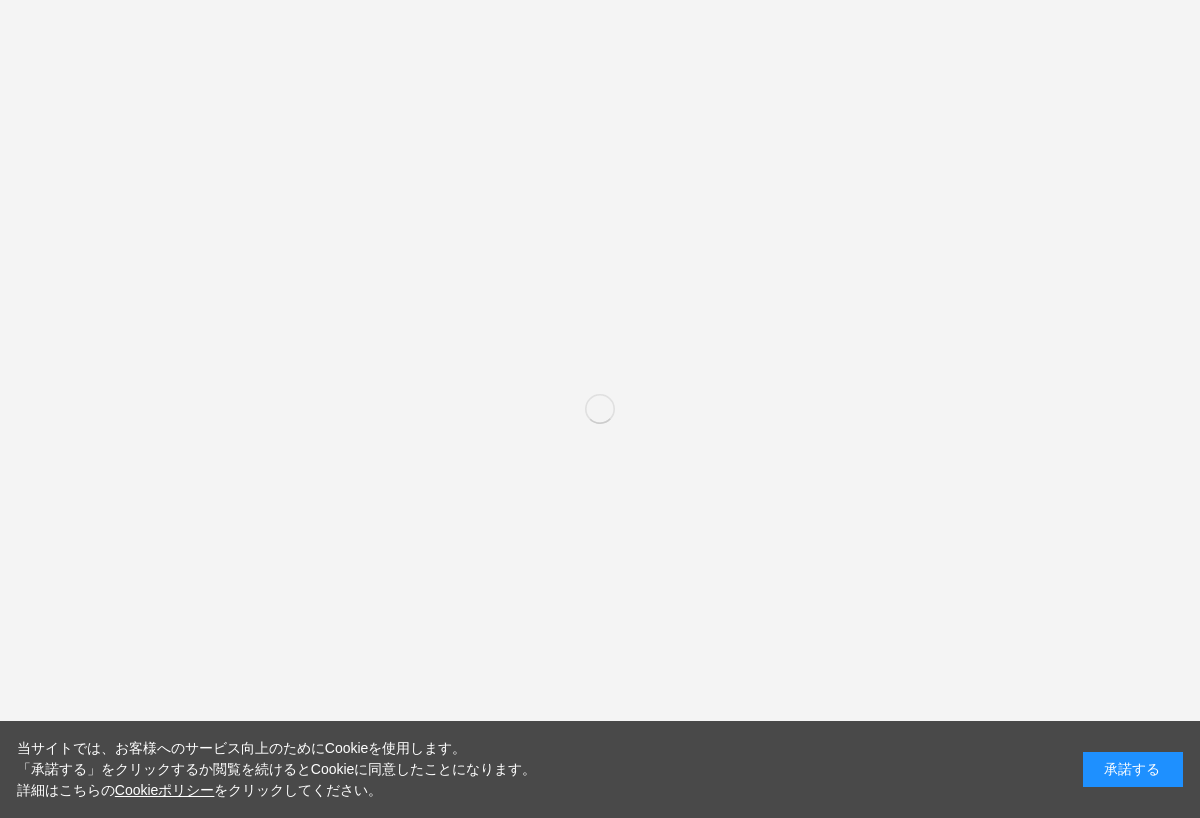 scroll, scrollTop: 0, scrollLeft: 0, axis: both 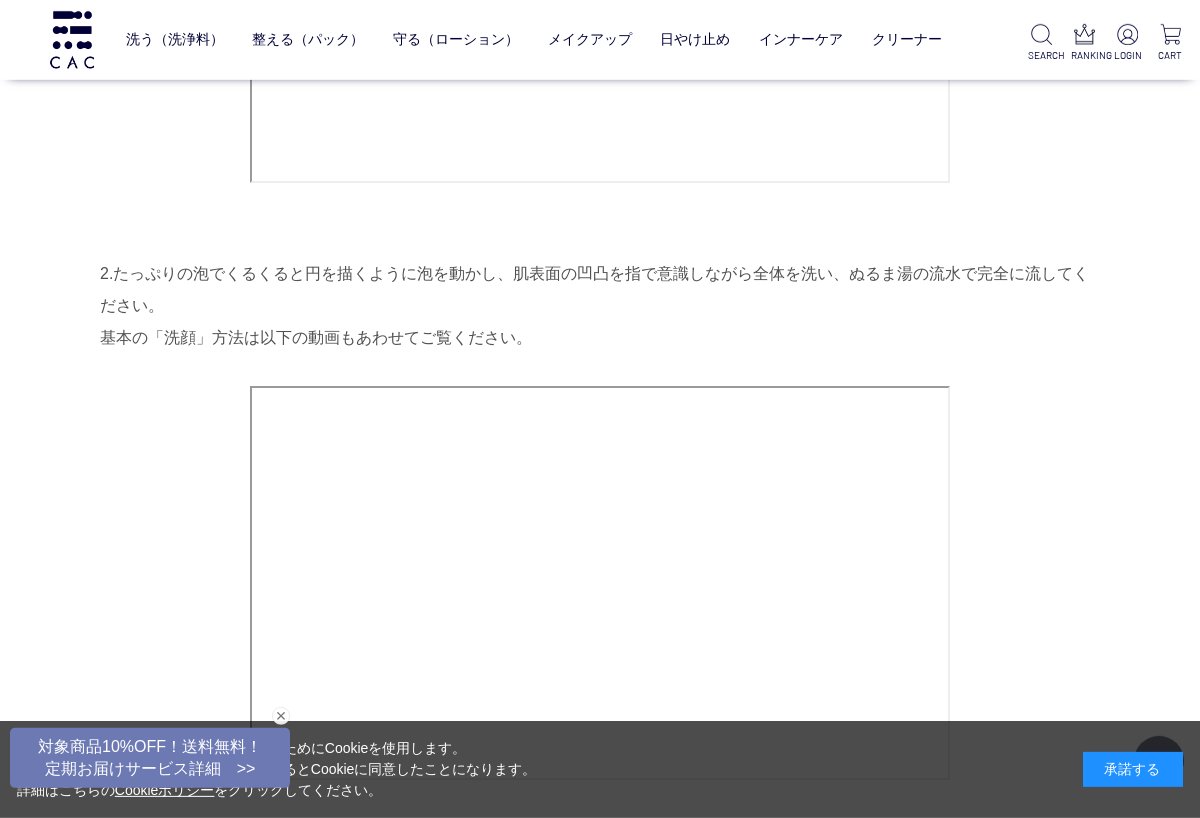 click on "■洗う
１.パウダー1包につき、空袋1～2杯の水を加えて洗浄料を泡立てます。 手のひらを逆さまにしても落ちないくらいキメ細かい弾力のある泡が理想的です。 泡立てに便利な各種泡立てグッズを使用した泡立て方法は以下の動画をご覧ください。
2.たっぷりの泡でくるくると円を描くように泡を動かし、肌表面の凹凸を指で意識しながら全体を洗い、ぬるま湯の流水で完全に流してください。 基本の「洗顔」方法は以下の動画もあわせてご覧ください。
■整える
洗顔後、軽く水気をふき取ってパックを顔全体にのばします。
※気になる部分には重ね塗りをし、1包分を使い切ってください。
しばらく時間をおいた後、水かぬるま湯で丁寧にすすぎ、洗い流します。" at bounding box center (600, 903) 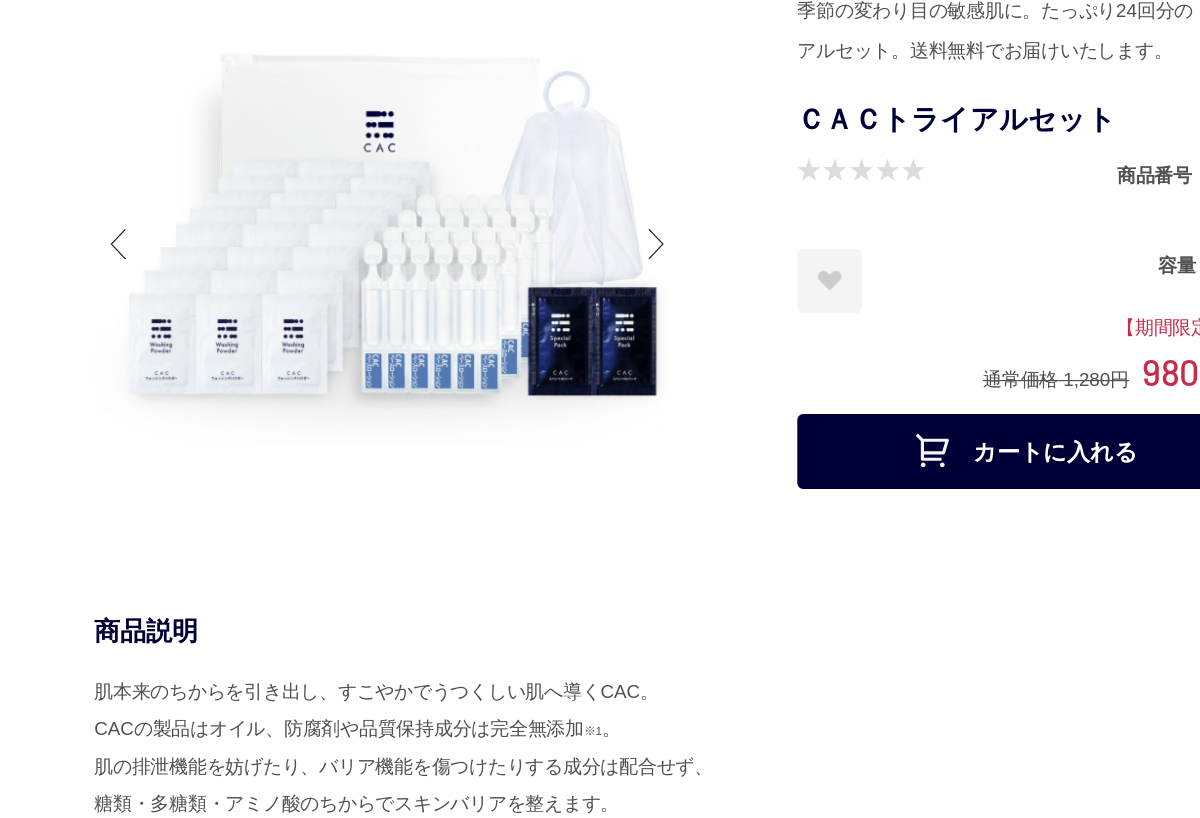 scroll, scrollTop: 0, scrollLeft: 0, axis: both 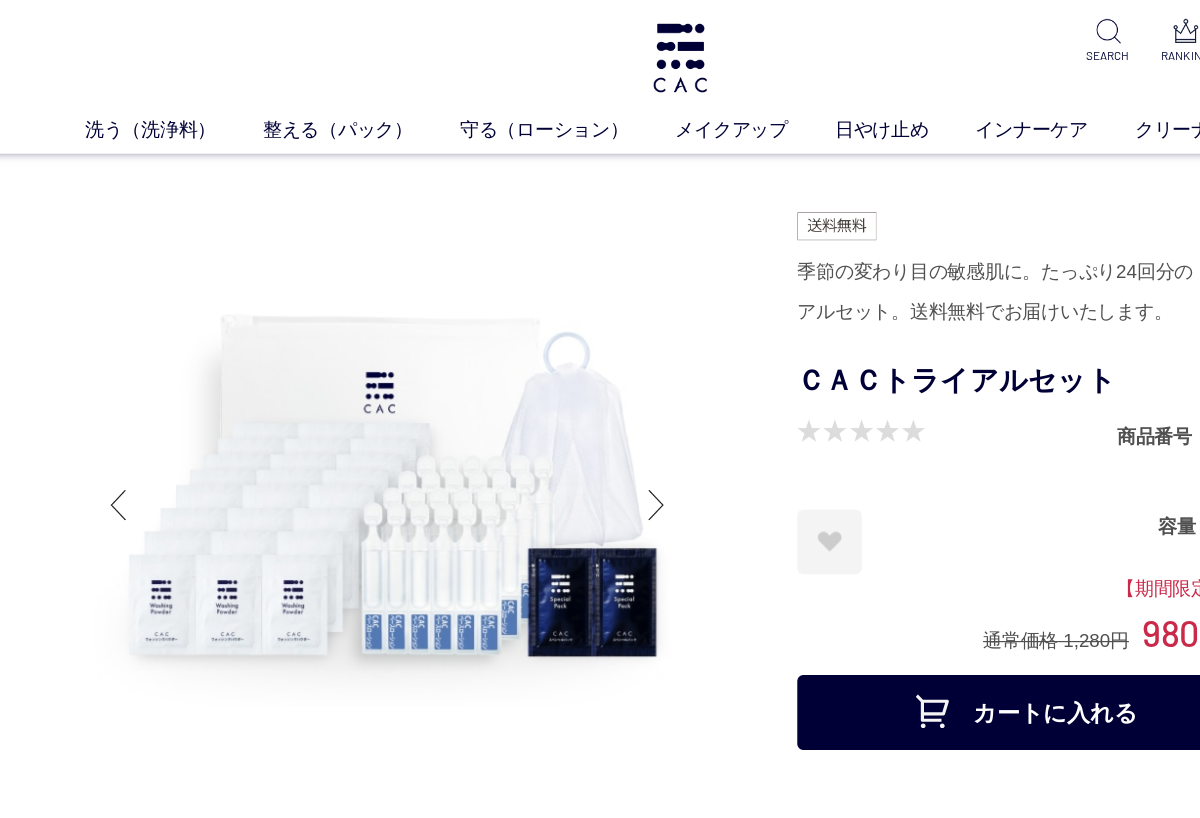 click on "液体洗浄料" at bounding box center (450, 148) 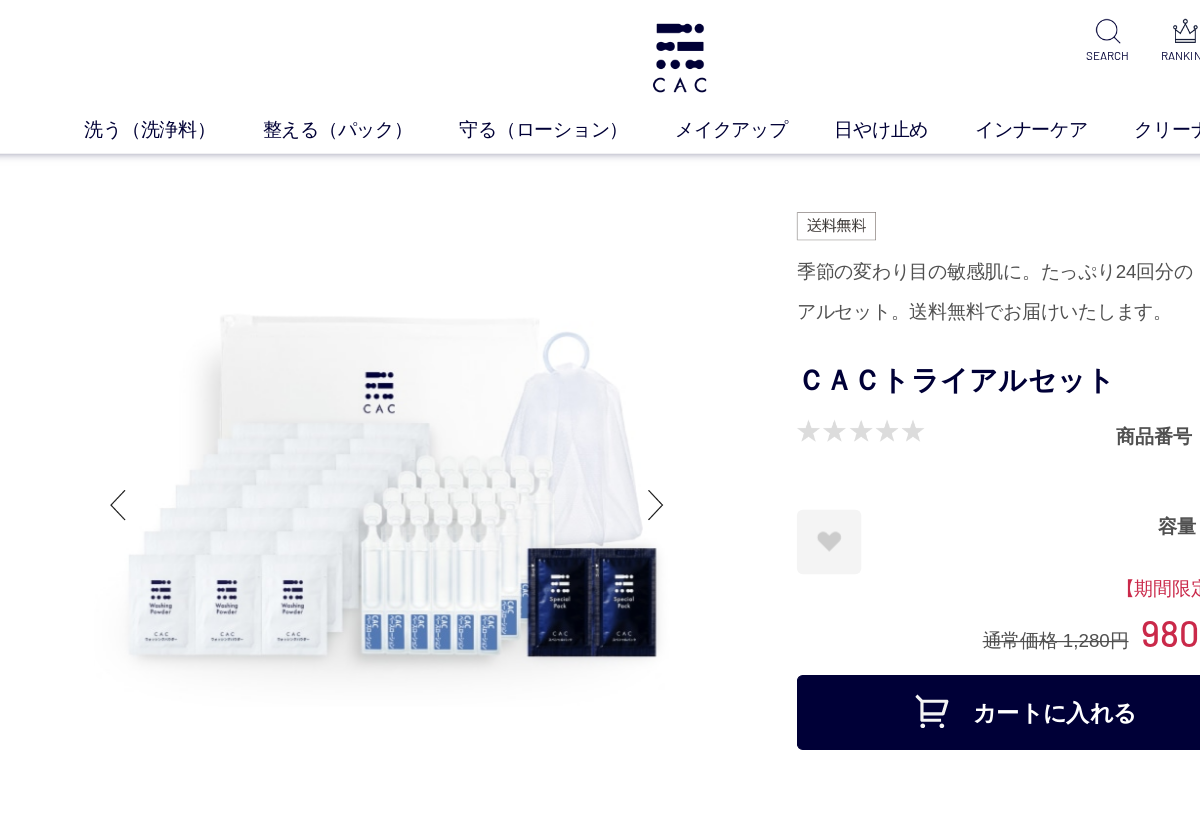click on "液体洗浄料" at bounding box center (450, 148) 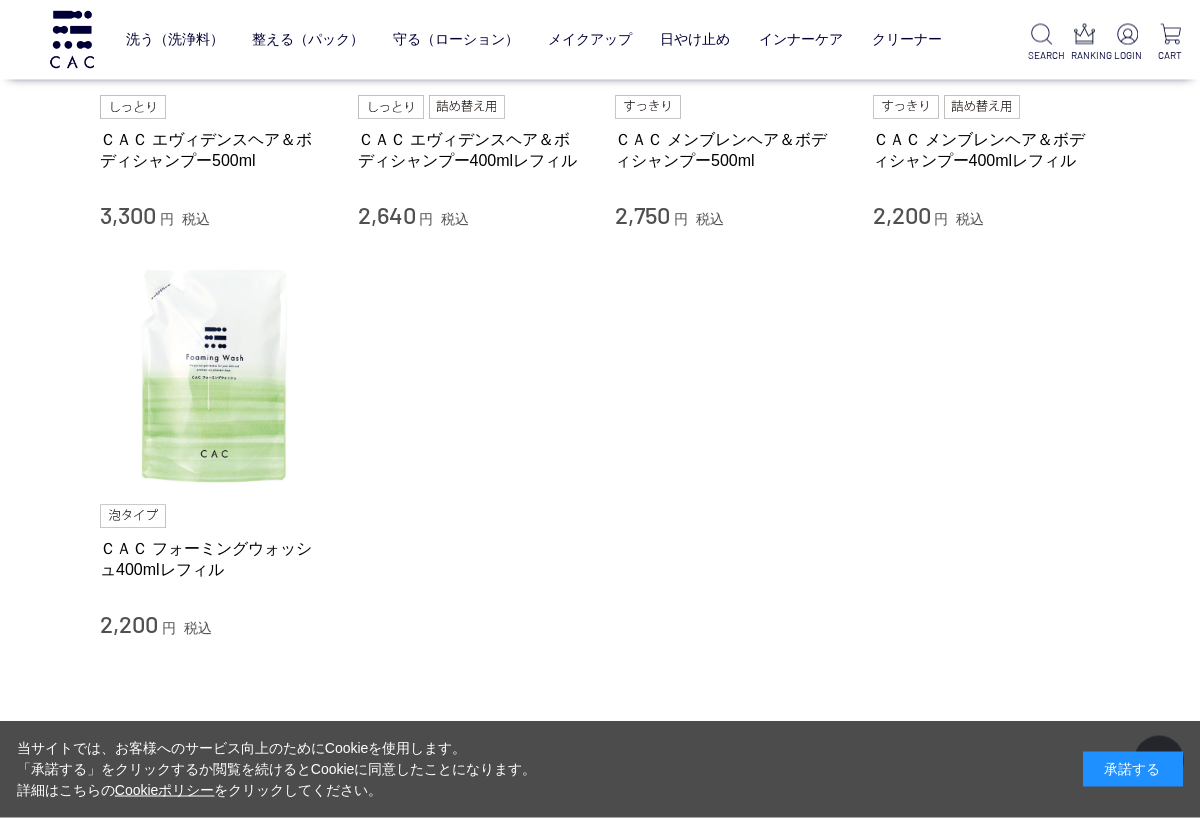scroll, scrollTop: 443, scrollLeft: 0, axis: vertical 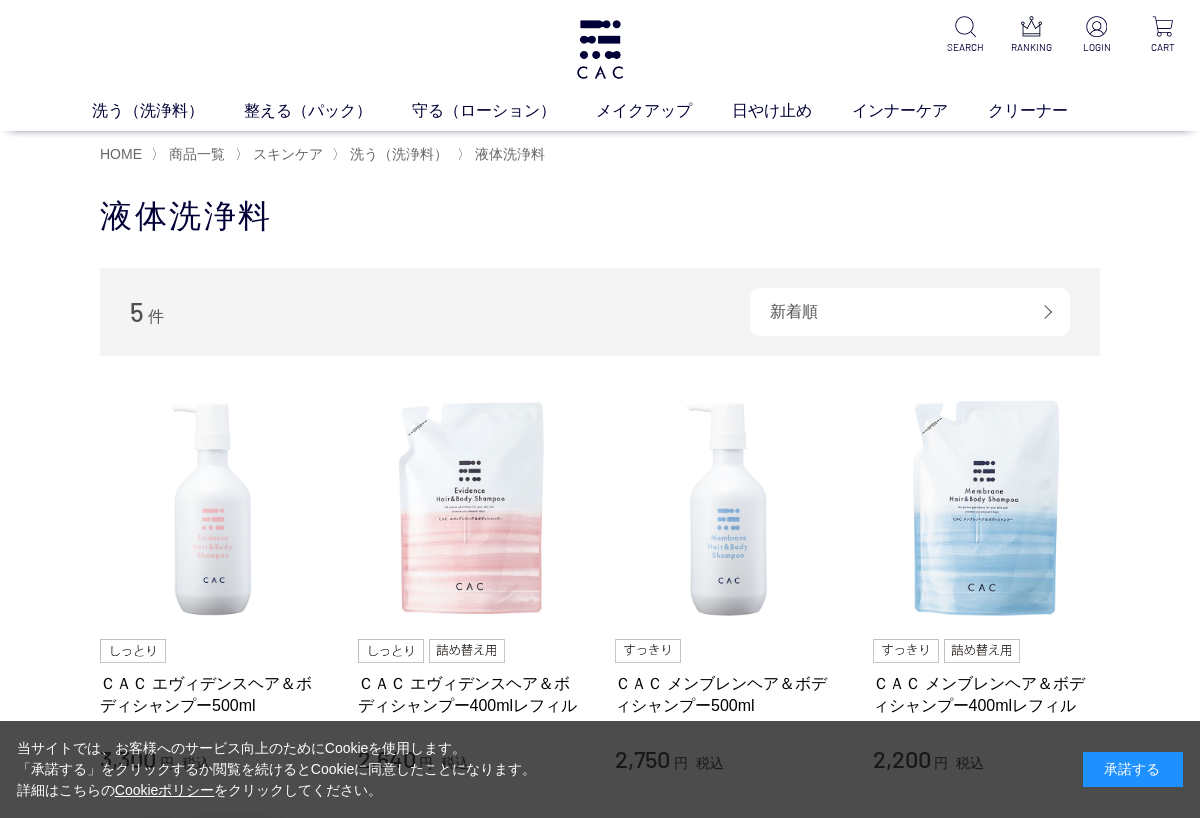 click on "洗う（洗浄料）" at bounding box center (399, 154) 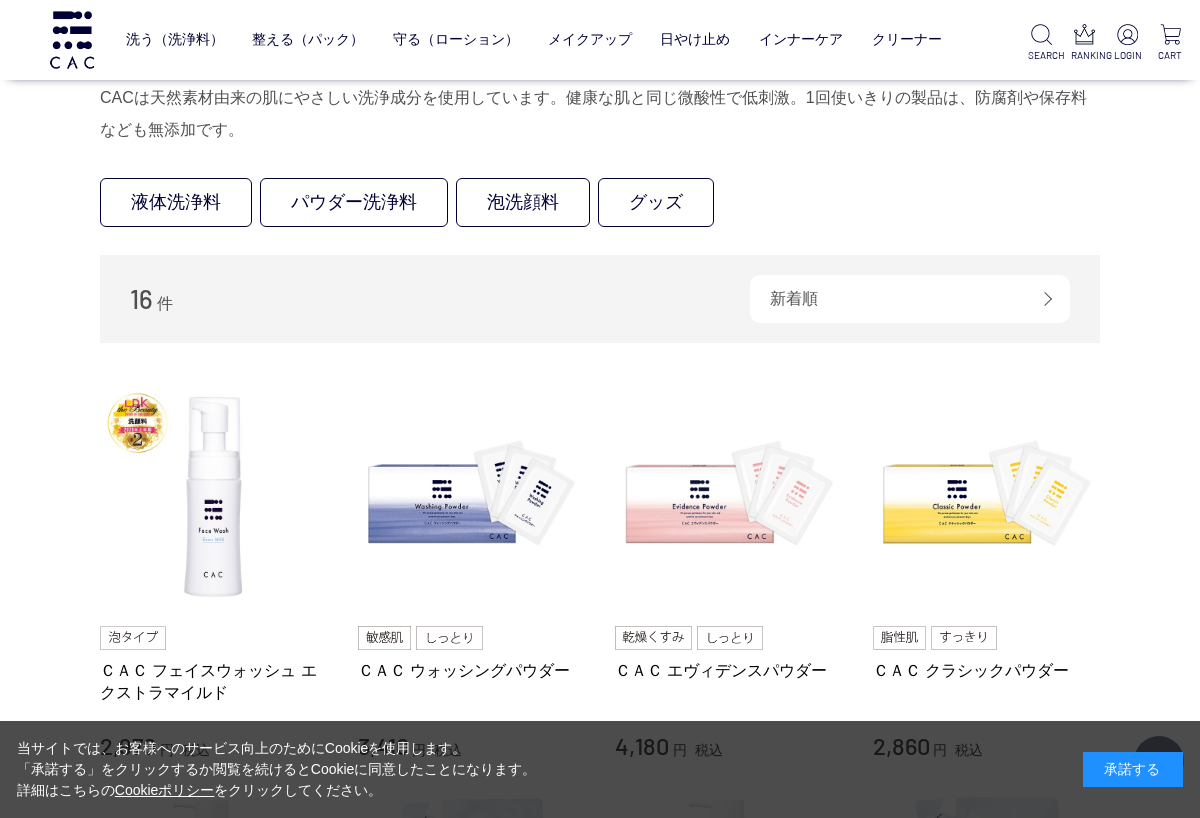 scroll, scrollTop: 142, scrollLeft: 0, axis: vertical 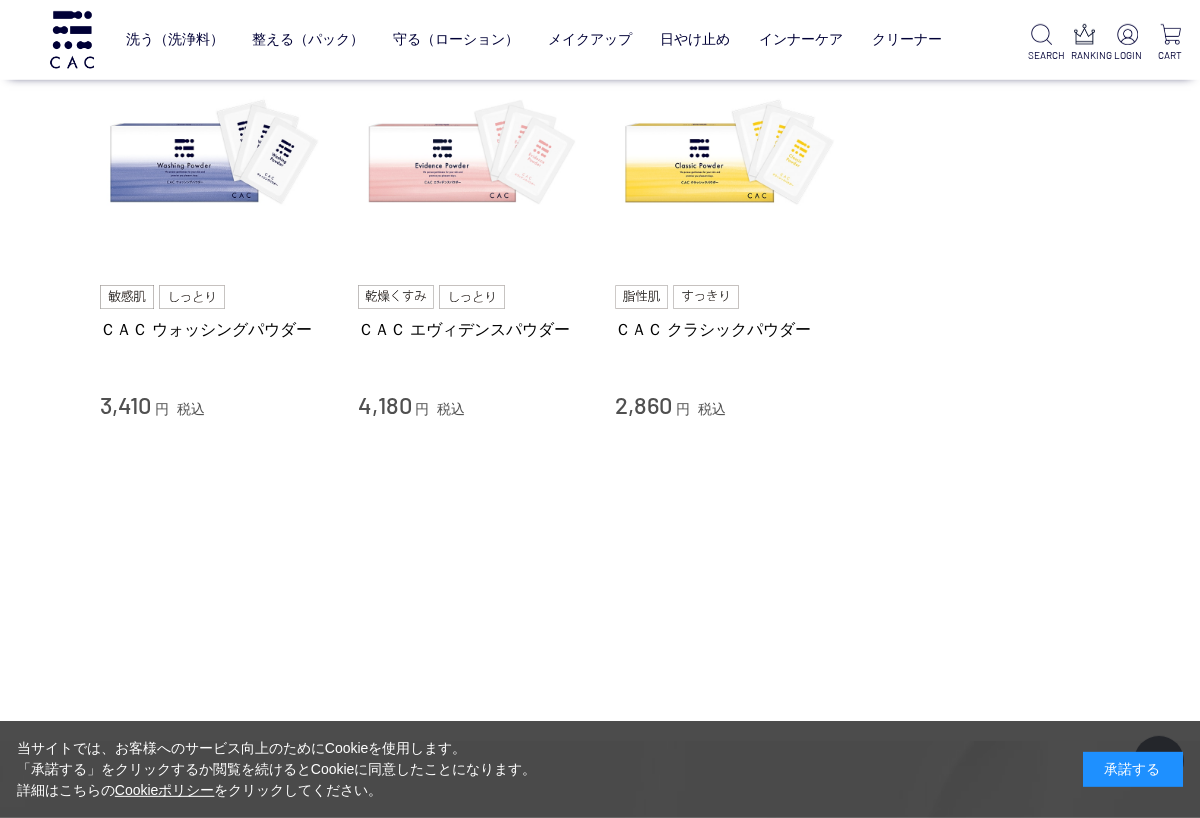 click at bounding box center [472, 156] 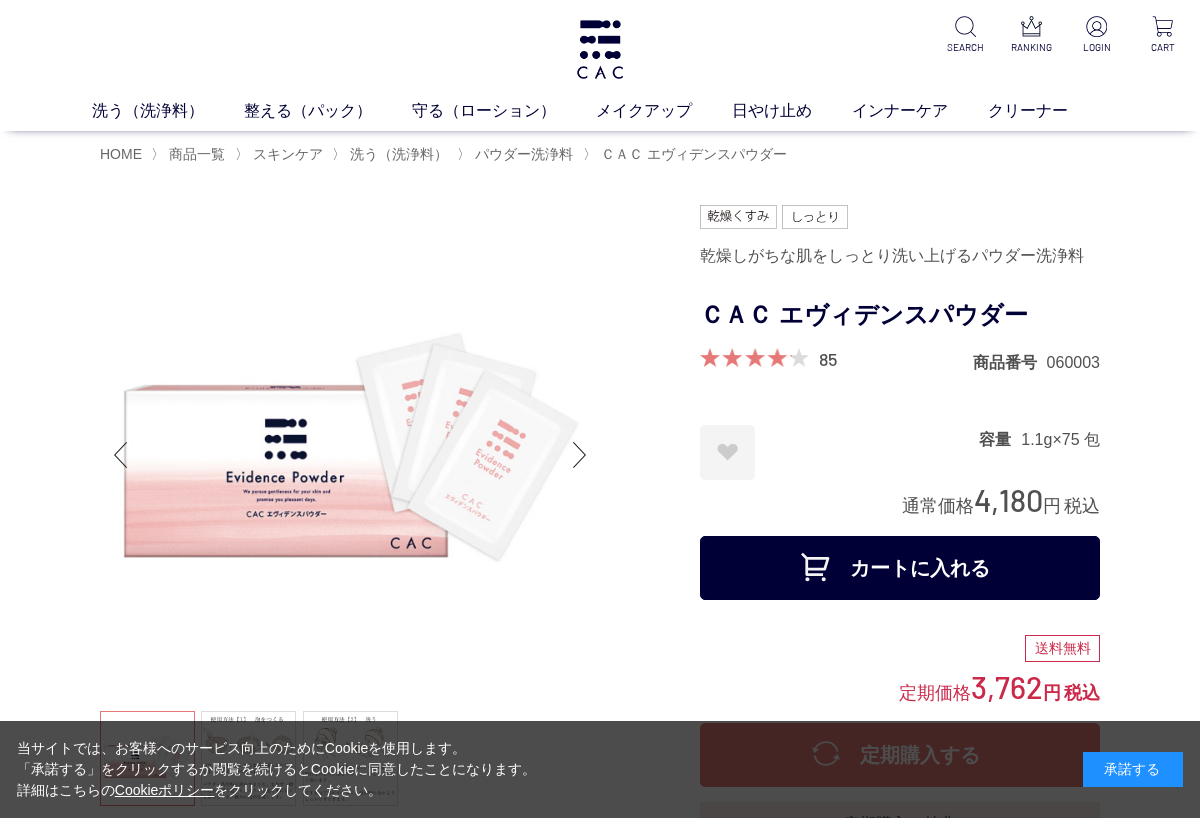 scroll, scrollTop: 0, scrollLeft: 0, axis: both 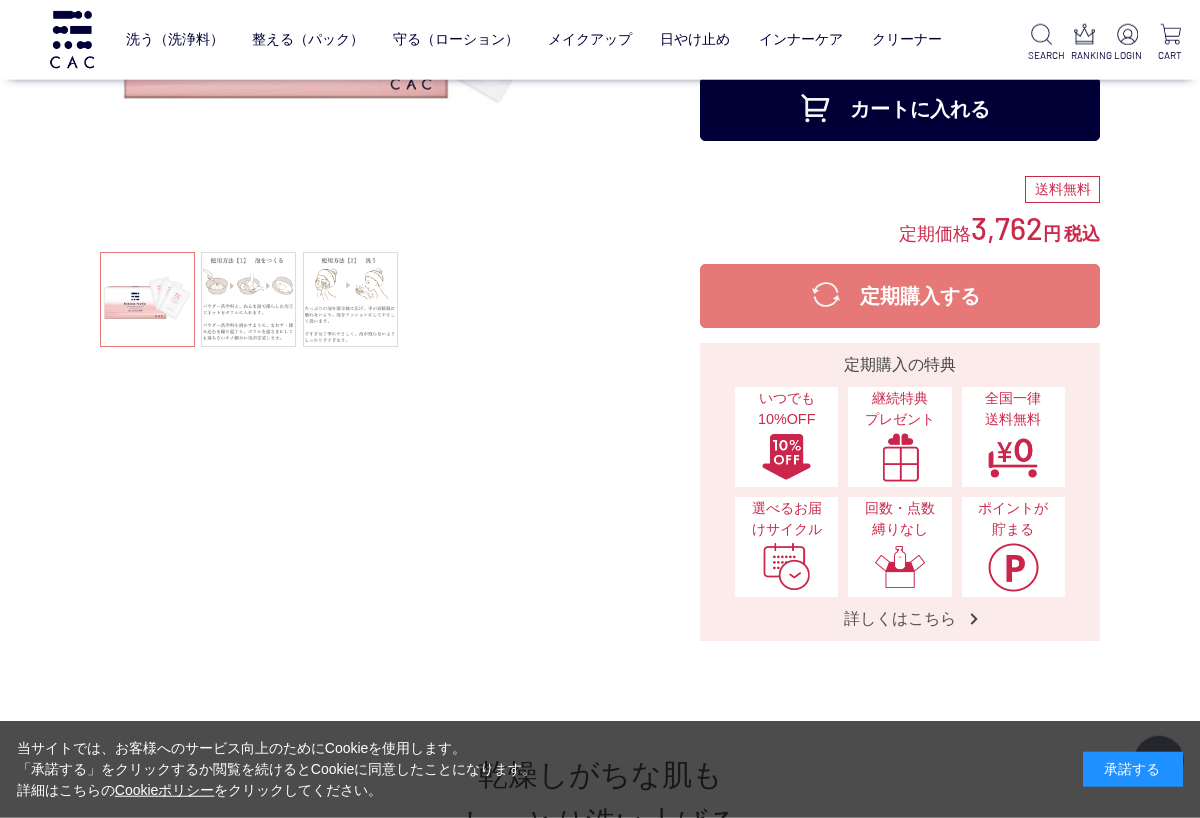 click at bounding box center (248, 299) 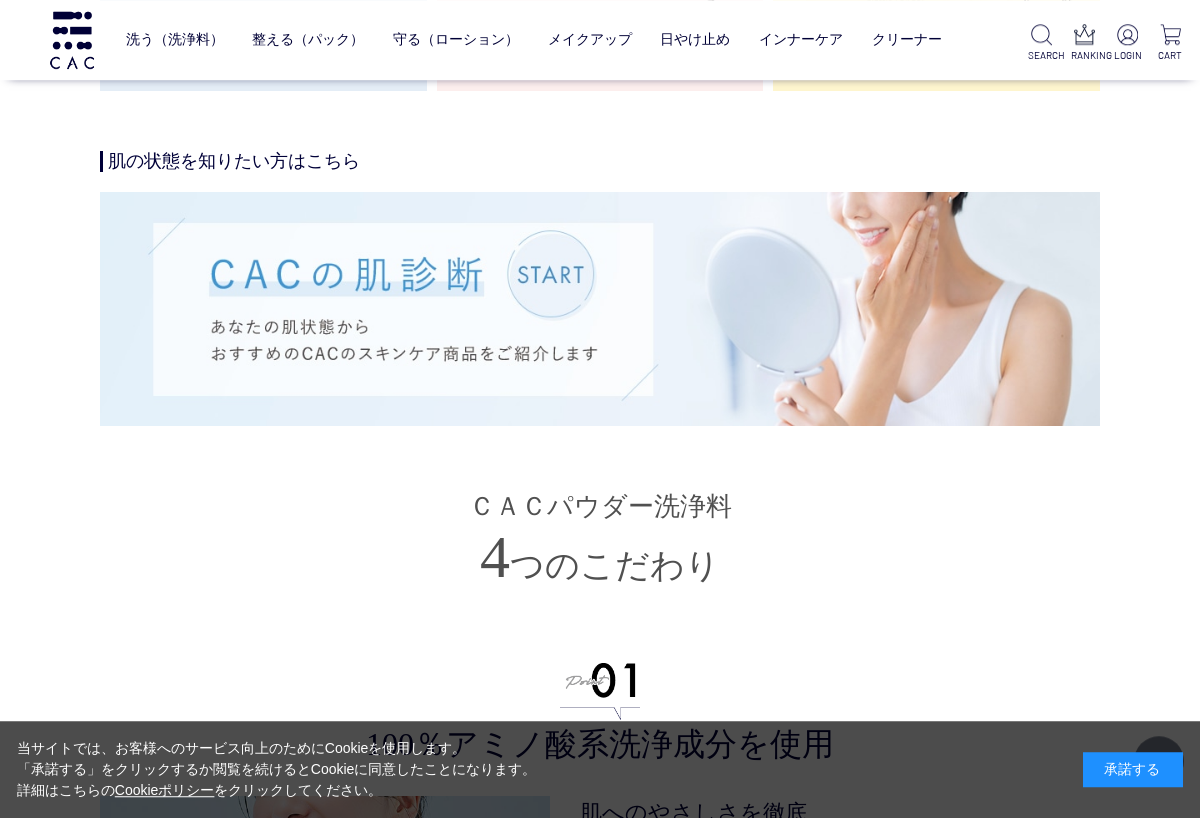 scroll, scrollTop: 3731, scrollLeft: 0, axis: vertical 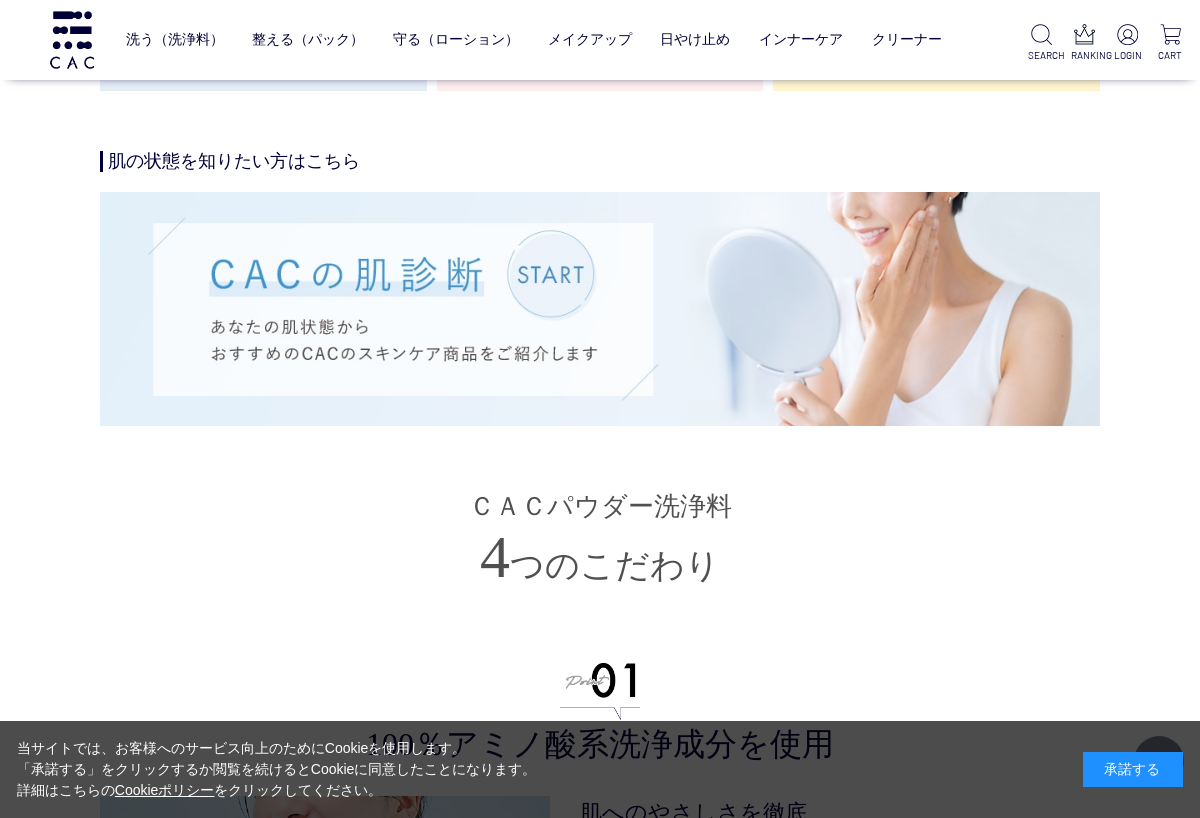 click at bounding box center (600, 308) 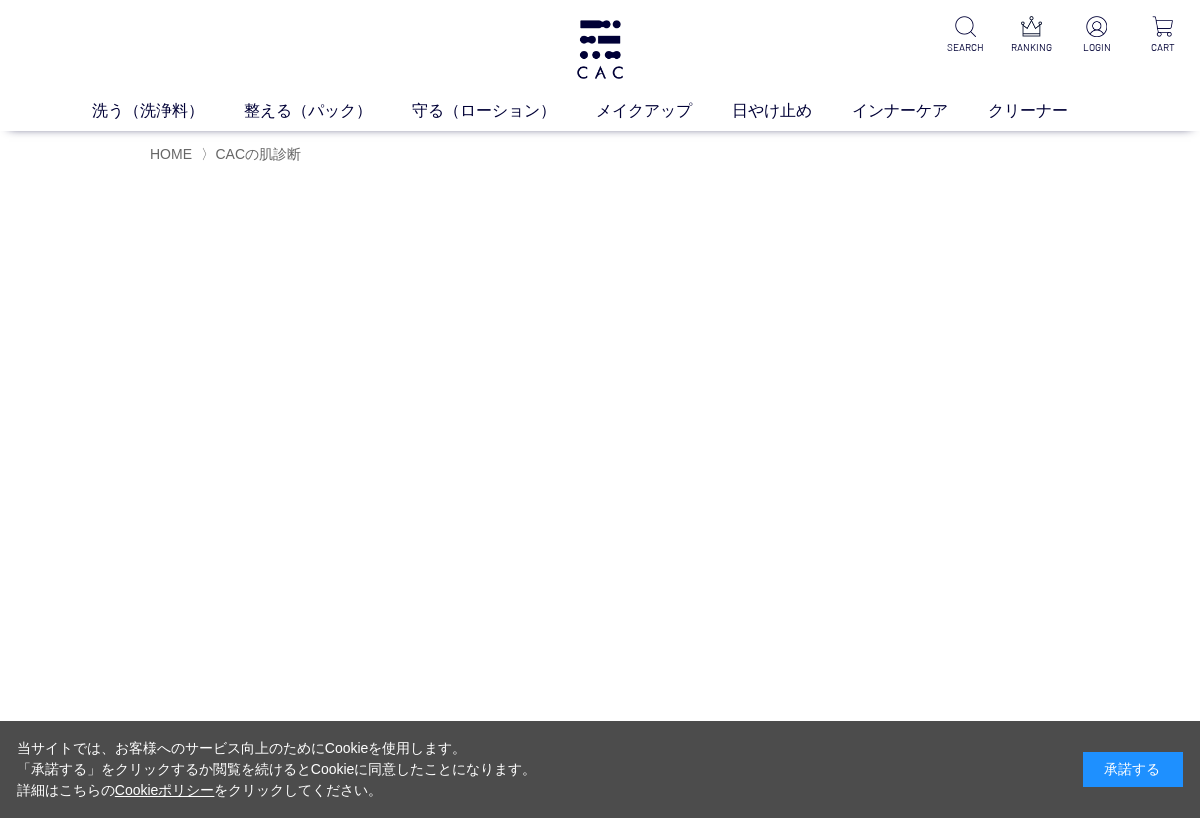 scroll, scrollTop: 0, scrollLeft: 0, axis: both 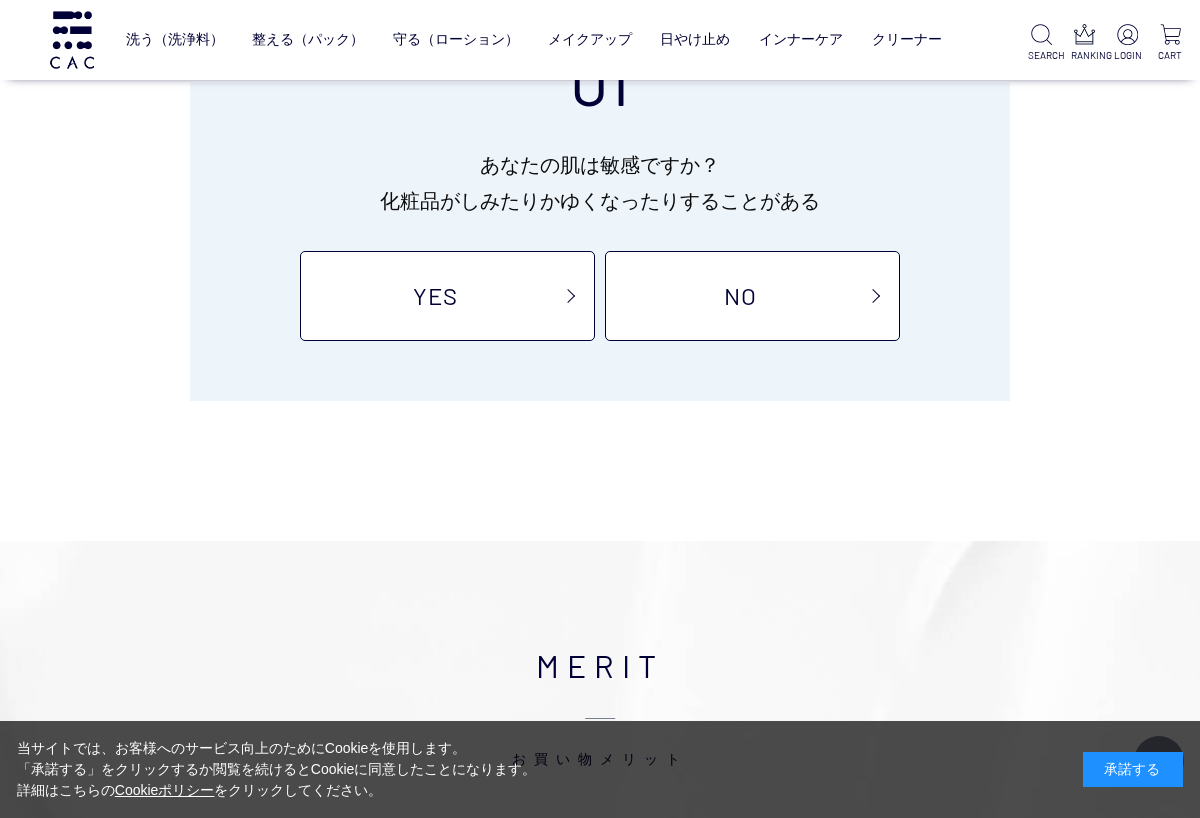 click on "YES" at bounding box center [447, 296] 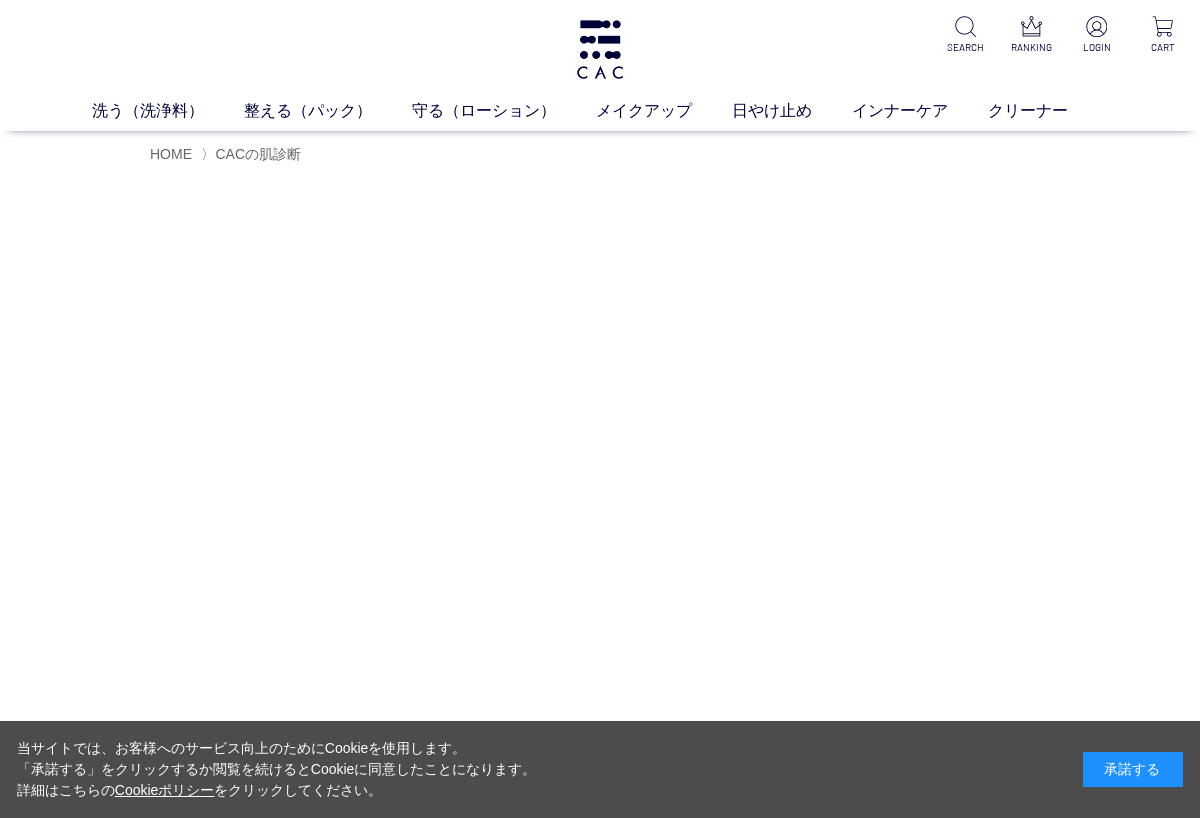 scroll, scrollTop: 0, scrollLeft: 0, axis: both 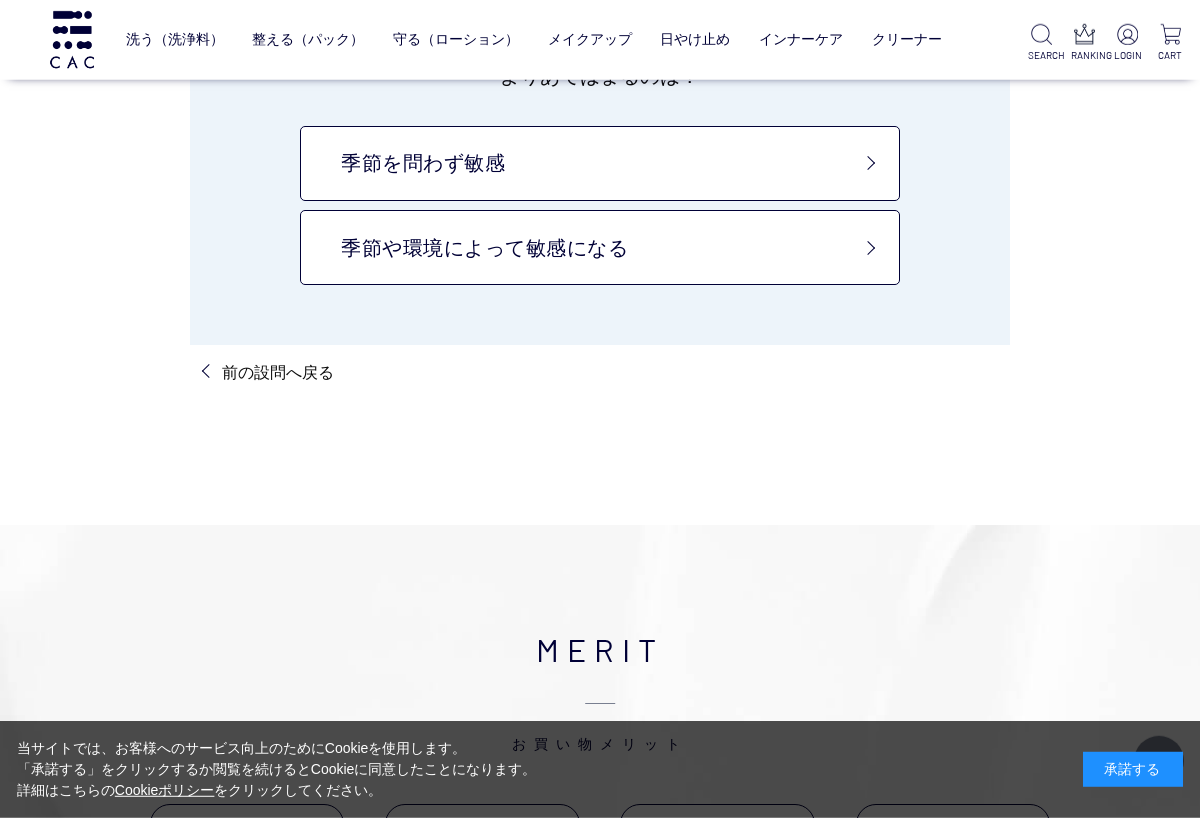 click on "季節を問わず敏感" at bounding box center [600, 163] 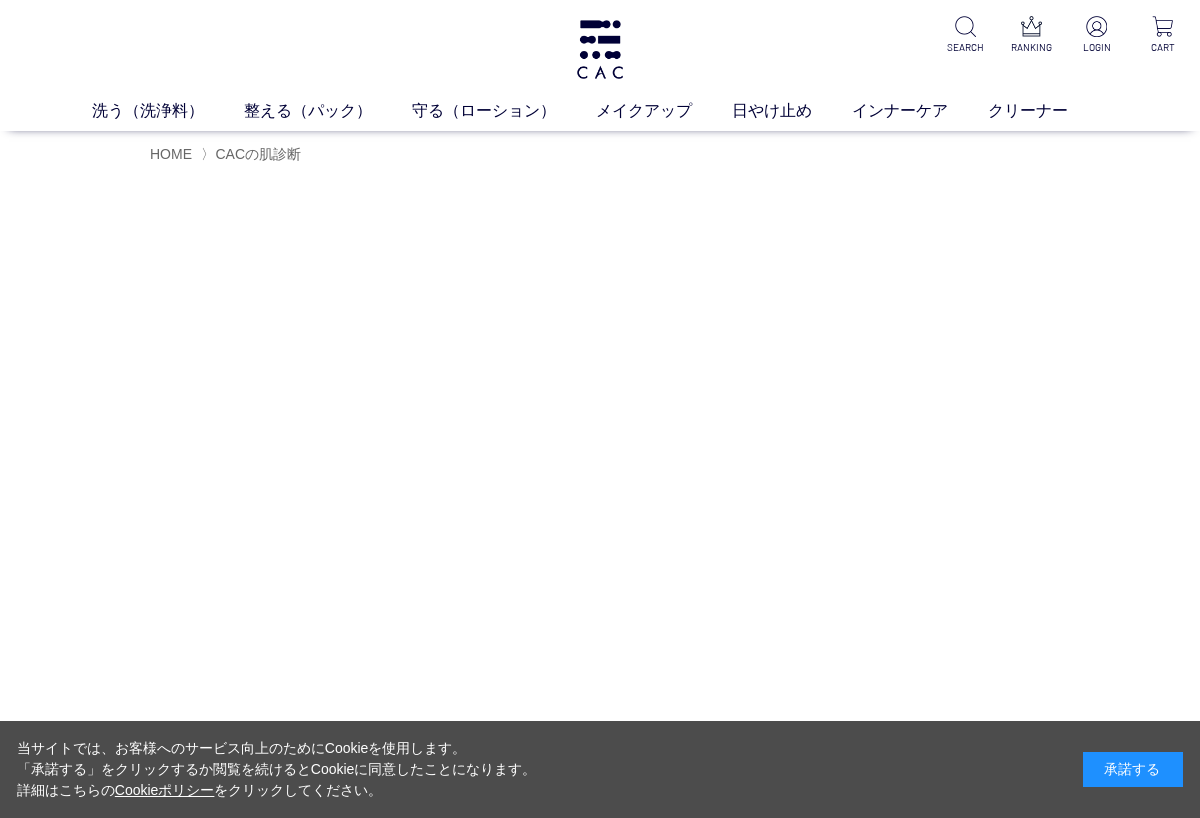 scroll, scrollTop: 0, scrollLeft: 0, axis: both 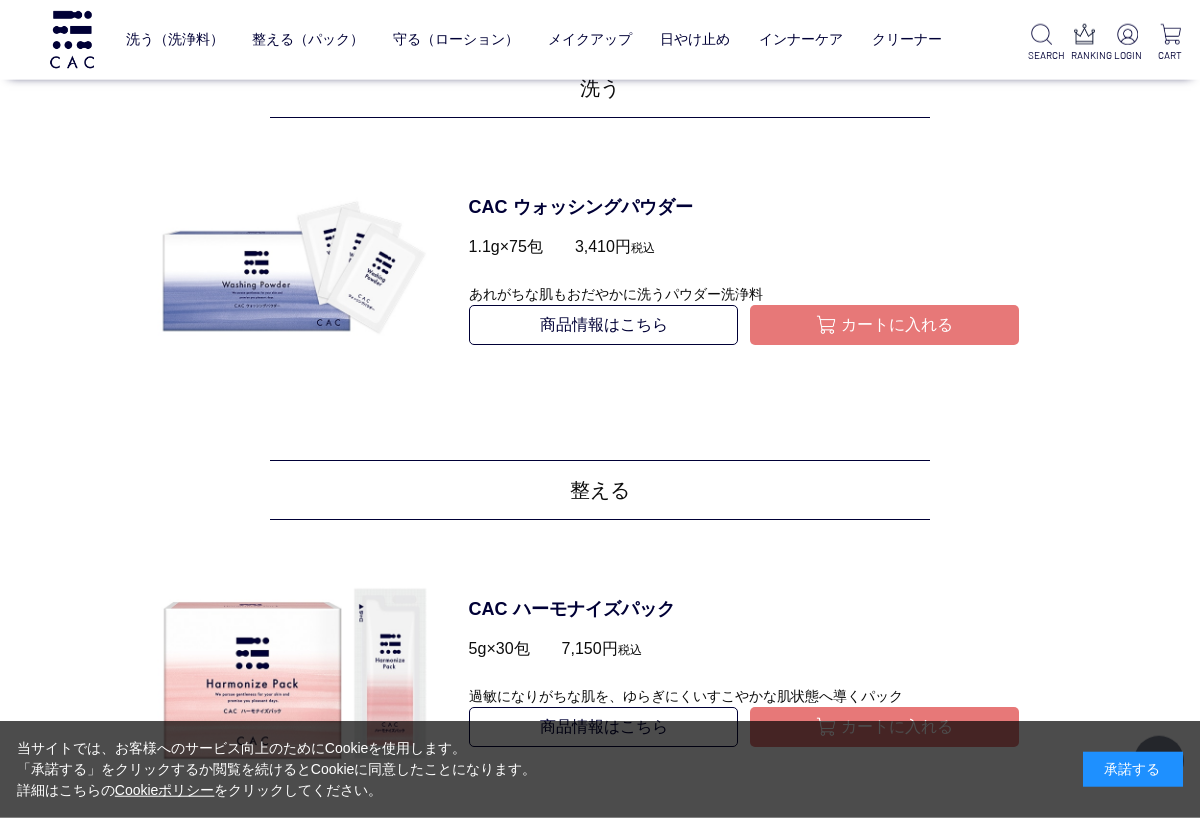 click at bounding box center (294, 272) 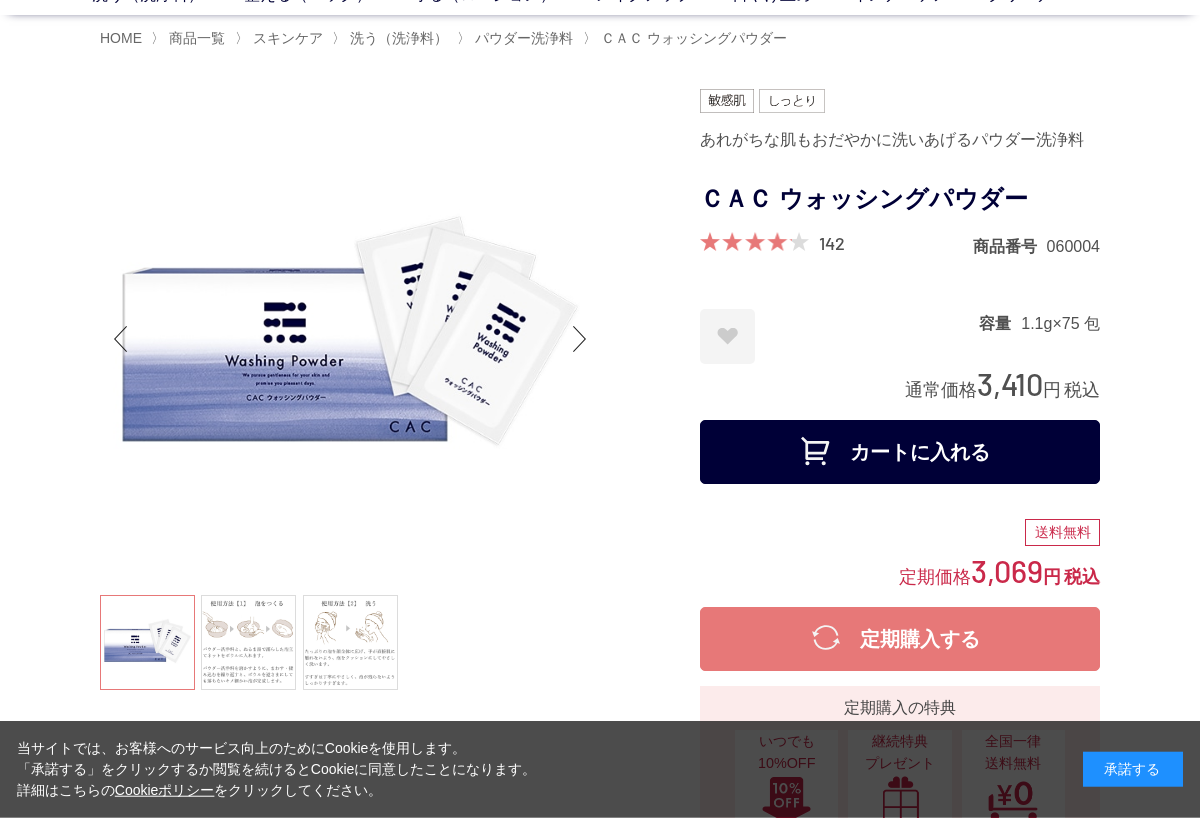 scroll, scrollTop: 117, scrollLeft: 0, axis: vertical 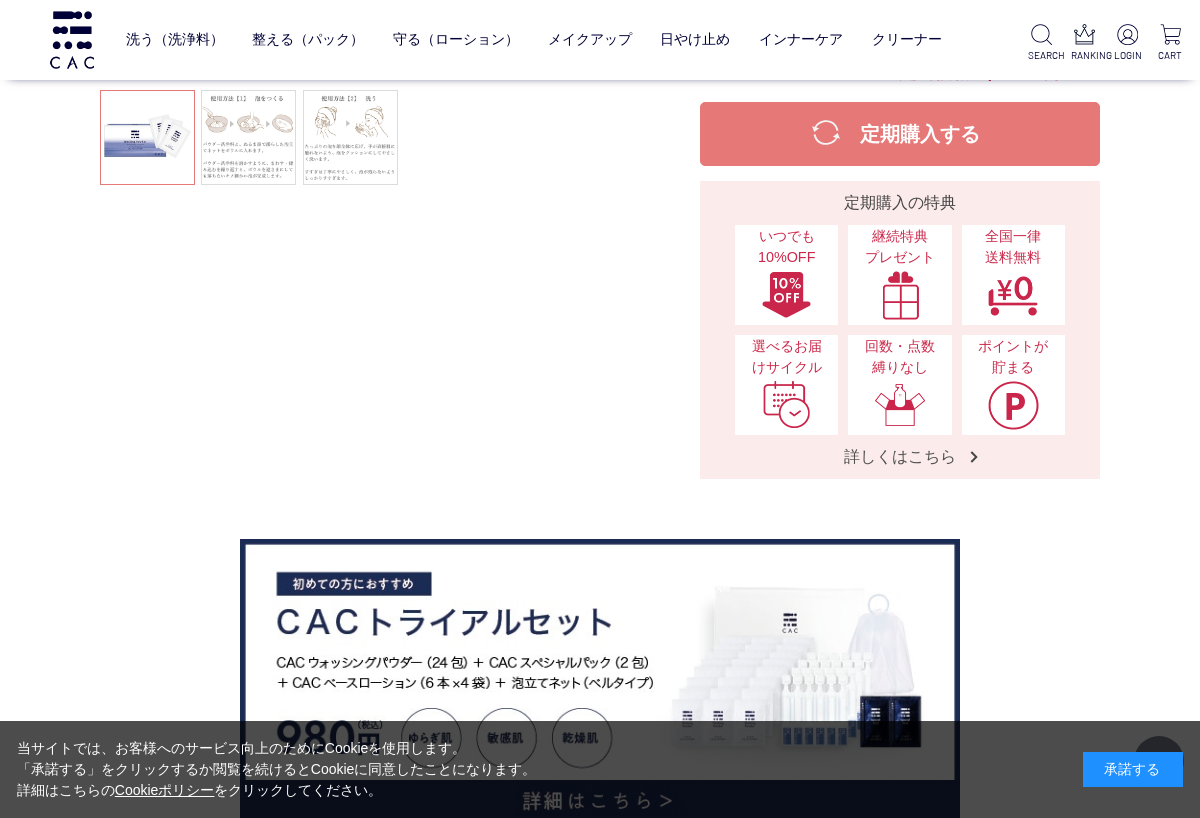 click at bounding box center [248, 137] 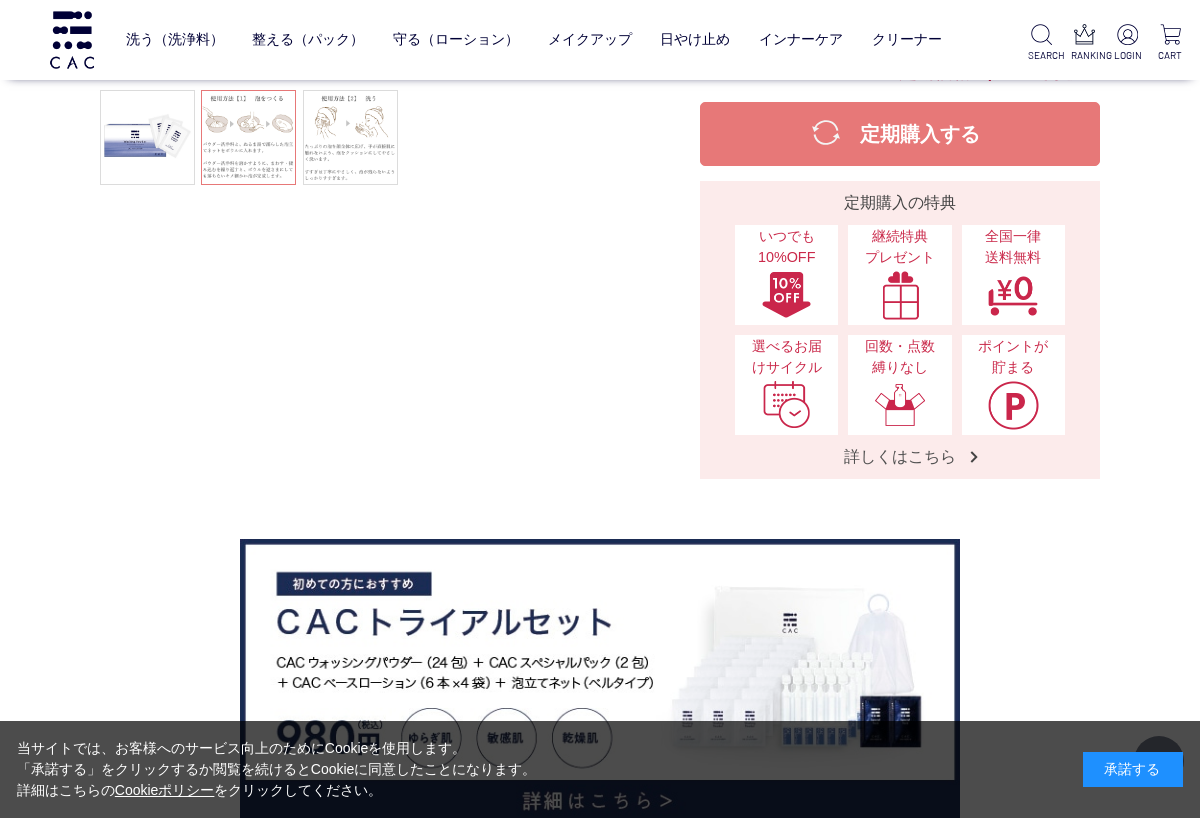 click at bounding box center (350, 140) 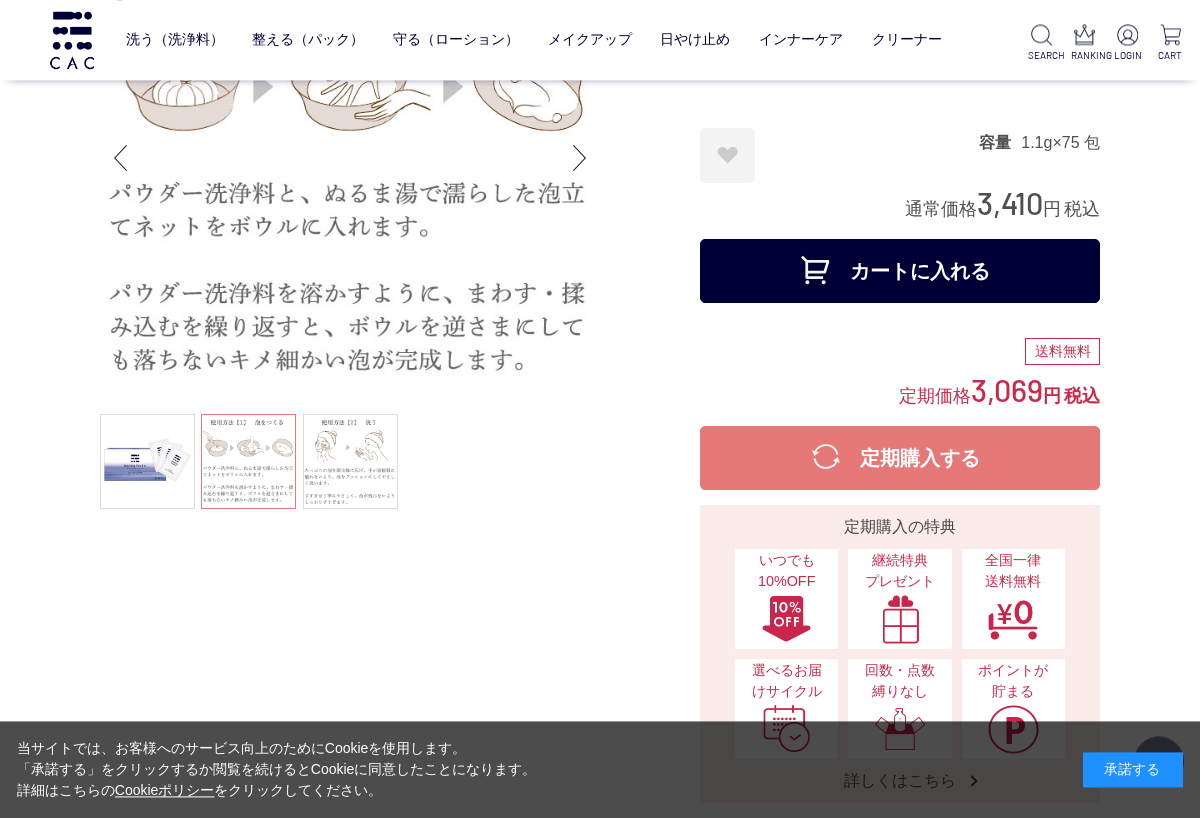 scroll, scrollTop: 166, scrollLeft: 0, axis: vertical 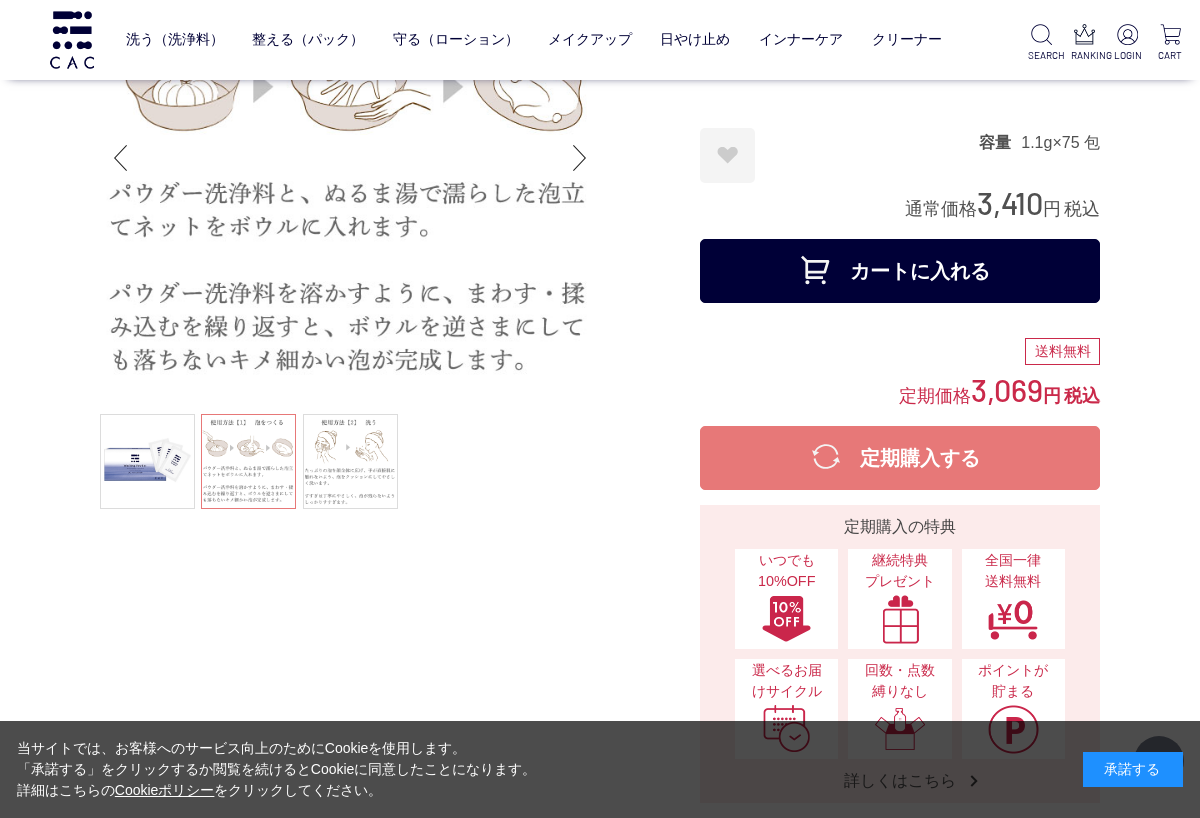 click at bounding box center (350, 461) 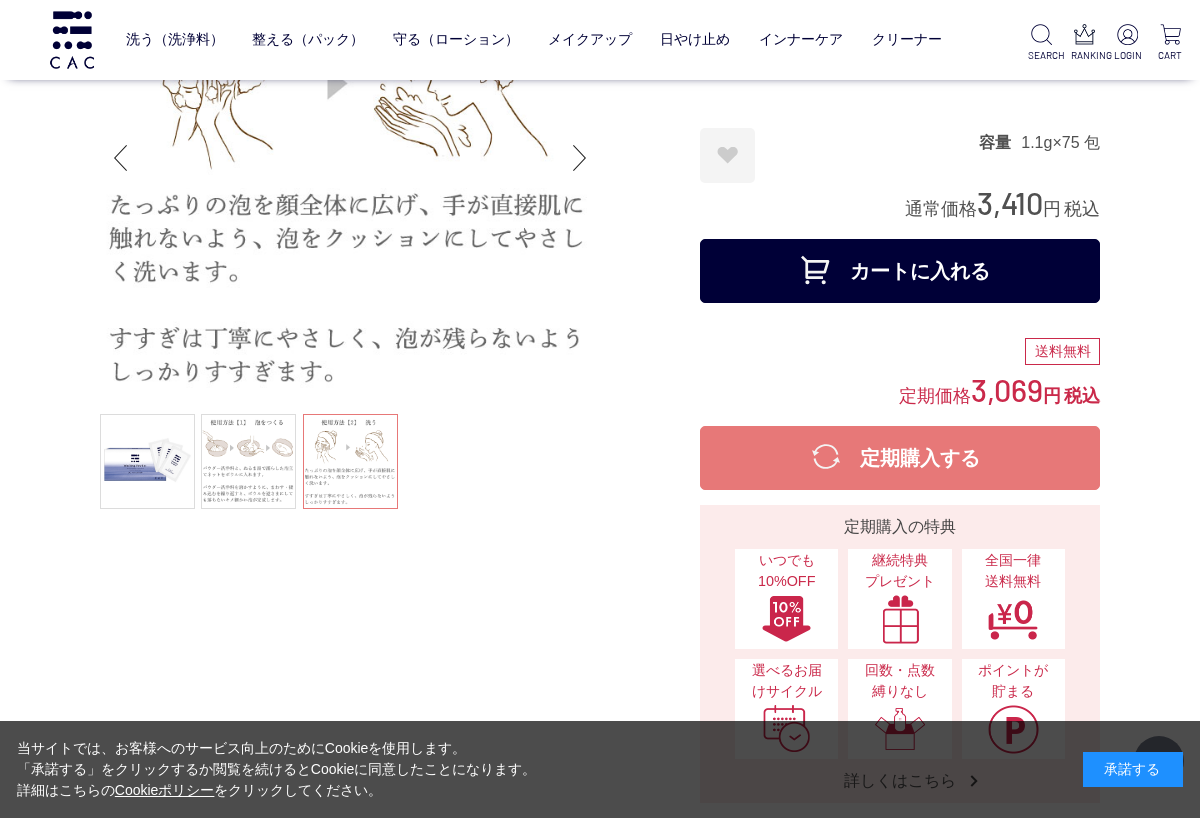 click at bounding box center [350, 464] 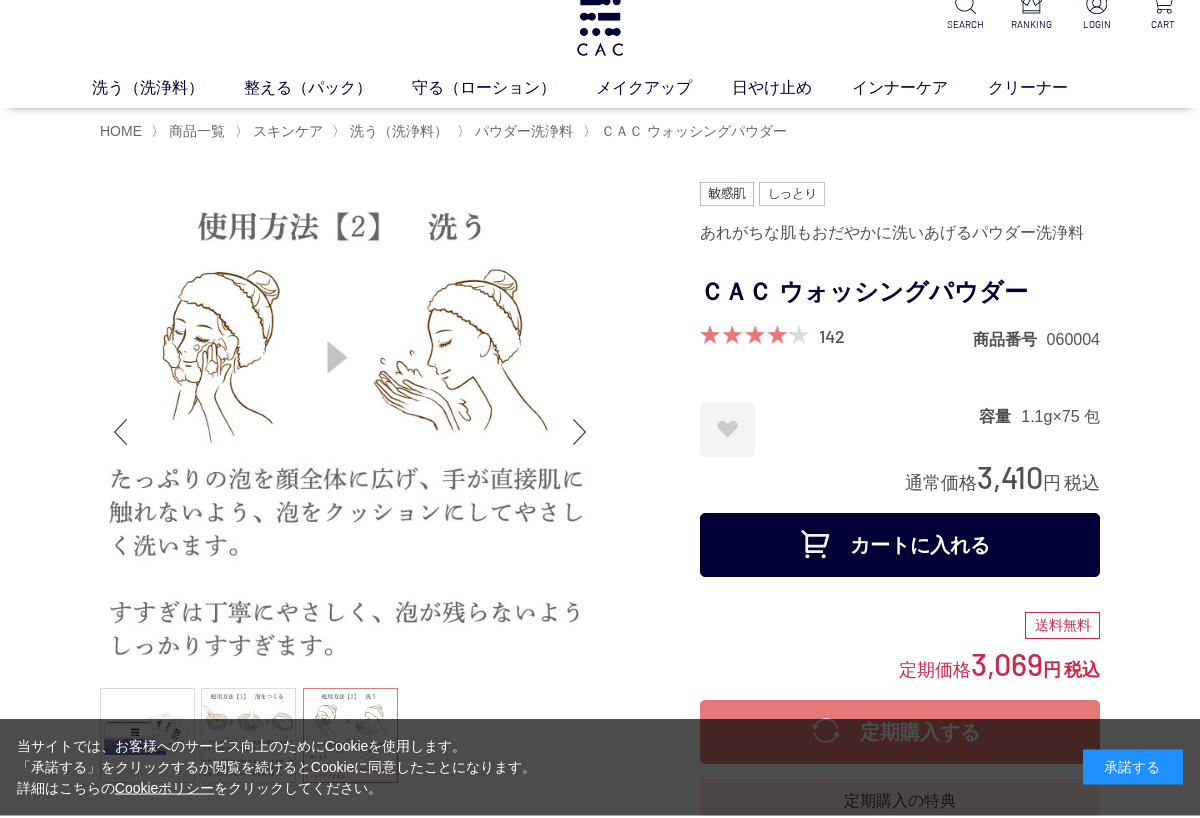 scroll, scrollTop: 0, scrollLeft: 0, axis: both 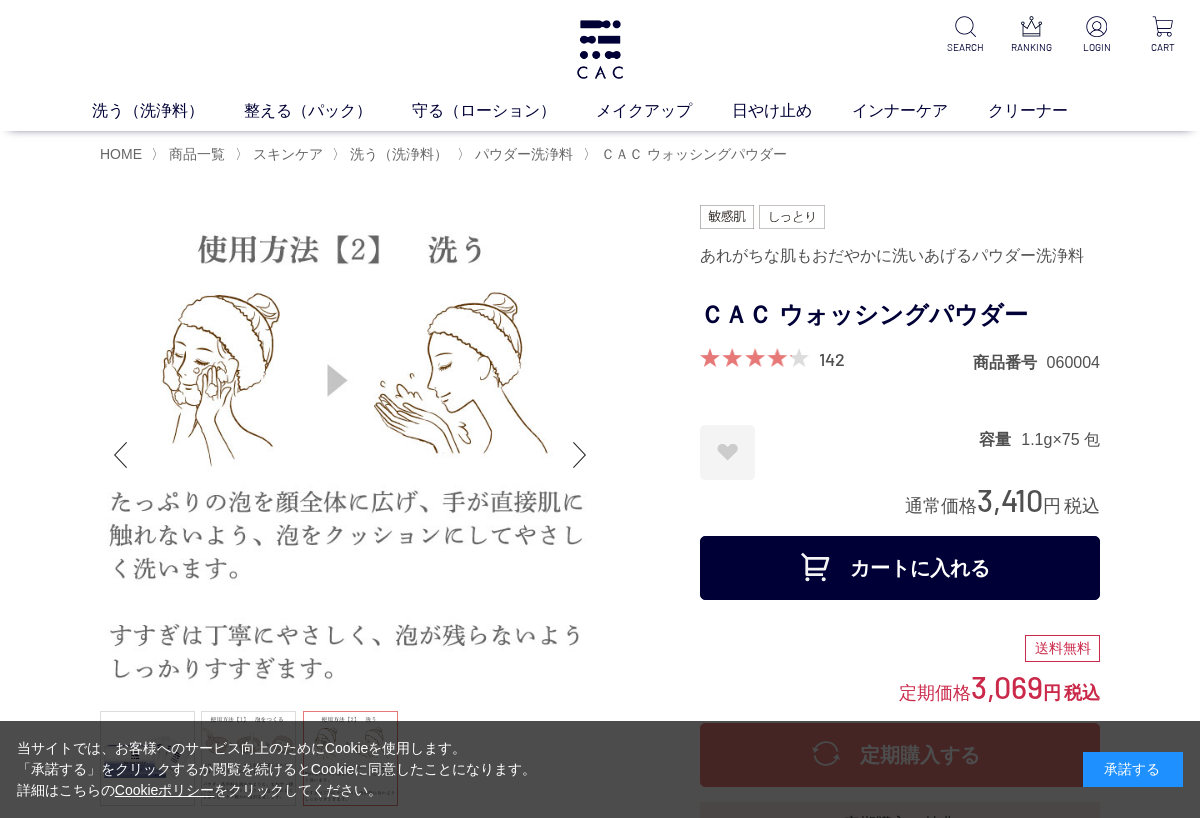 click at bounding box center (965, 26) 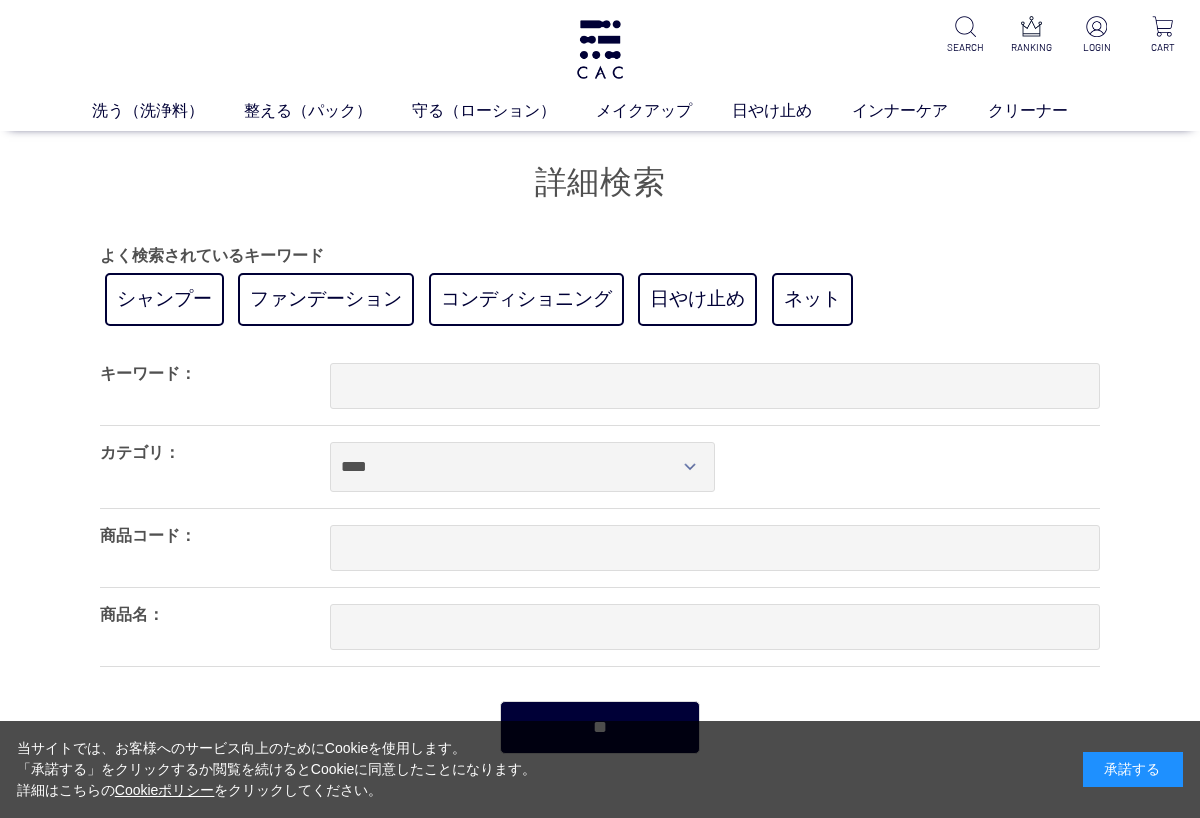 scroll, scrollTop: 0, scrollLeft: 0, axis: both 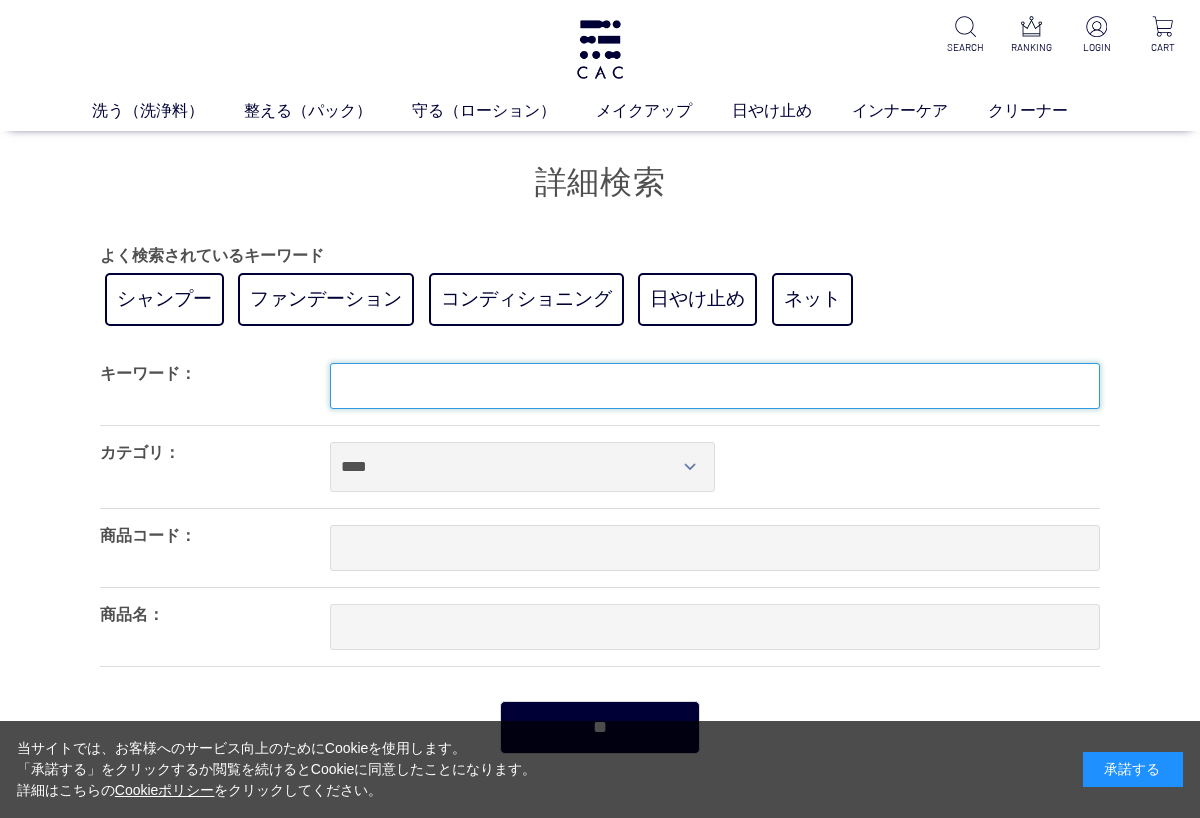 click at bounding box center (715, 386) 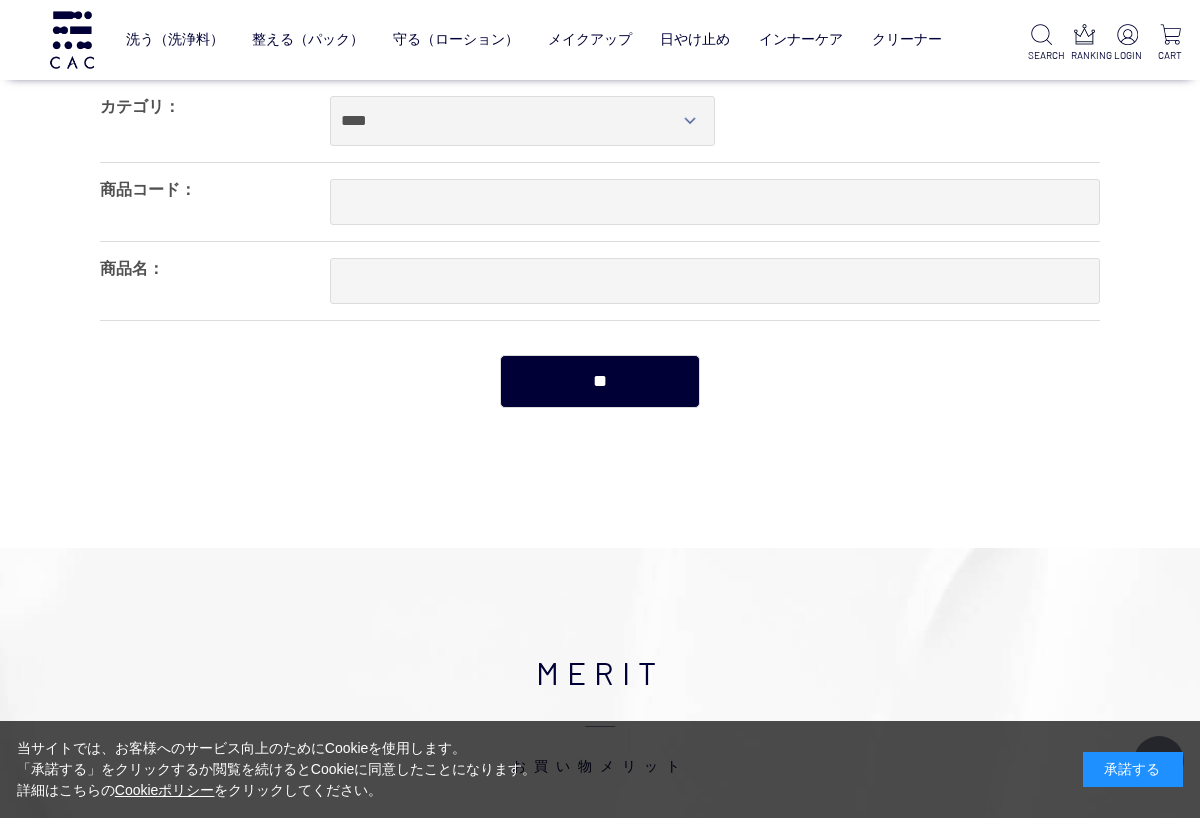 scroll, scrollTop: 250, scrollLeft: 0, axis: vertical 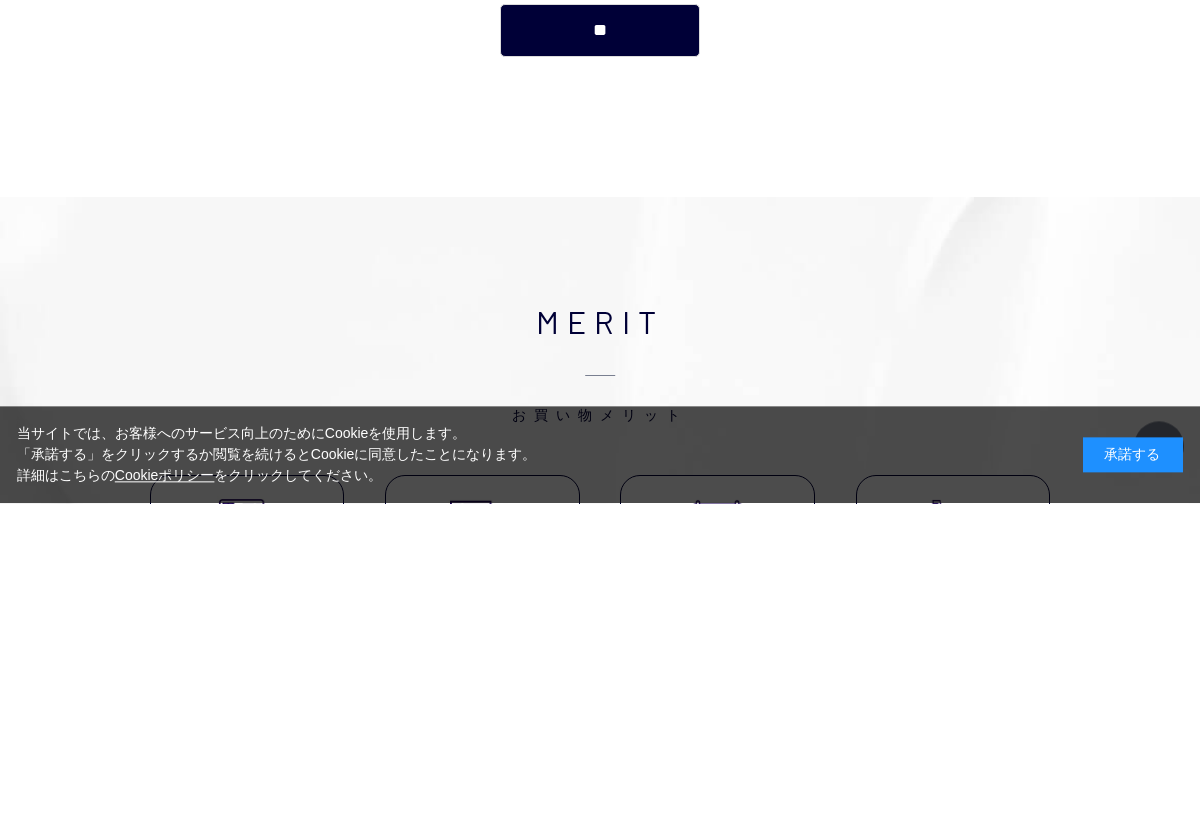 type on "******" 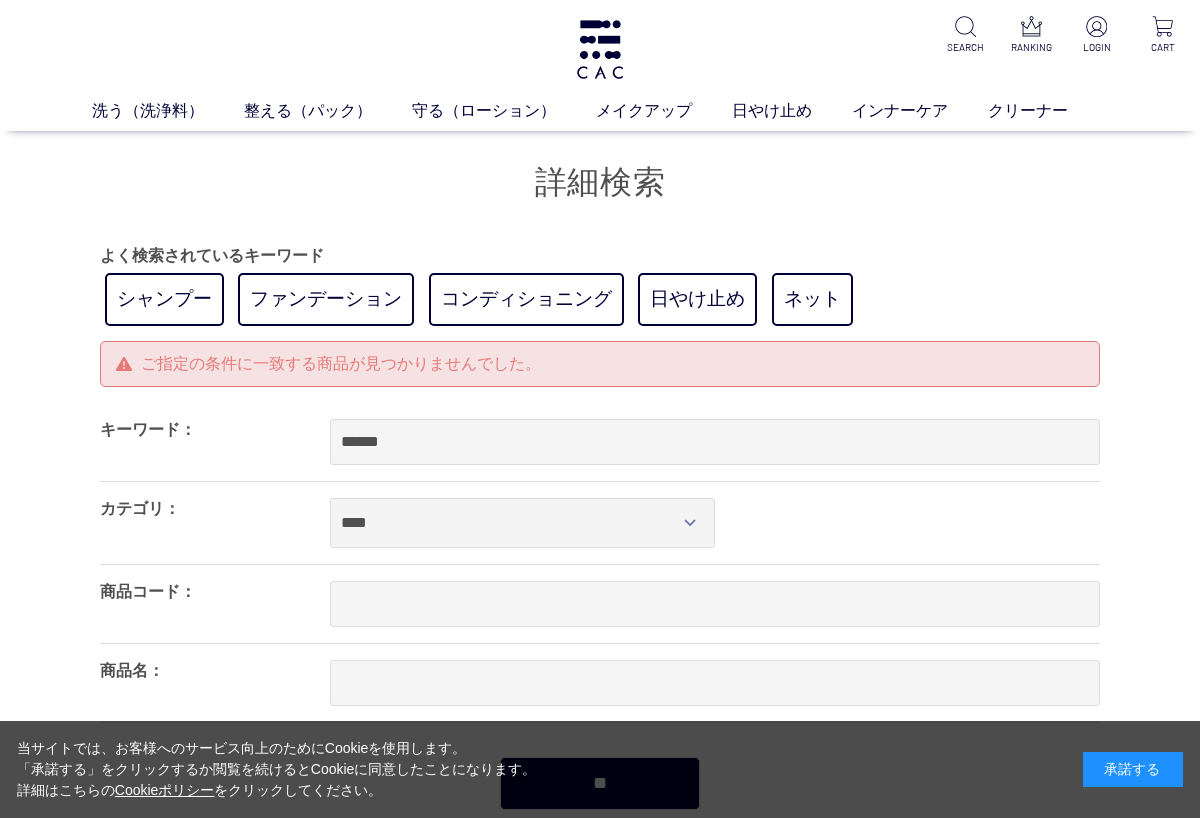 scroll, scrollTop: 0, scrollLeft: 0, axis: both 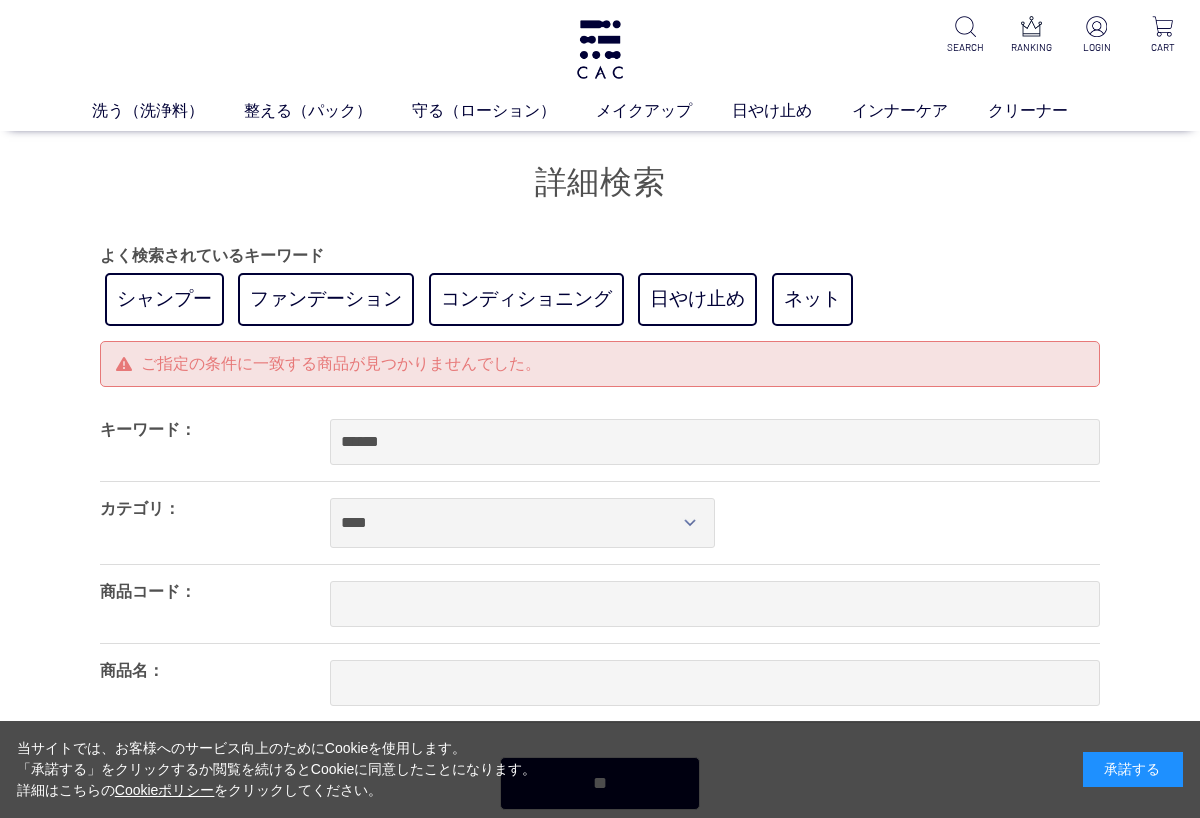 click at bounding box center [600, 49] 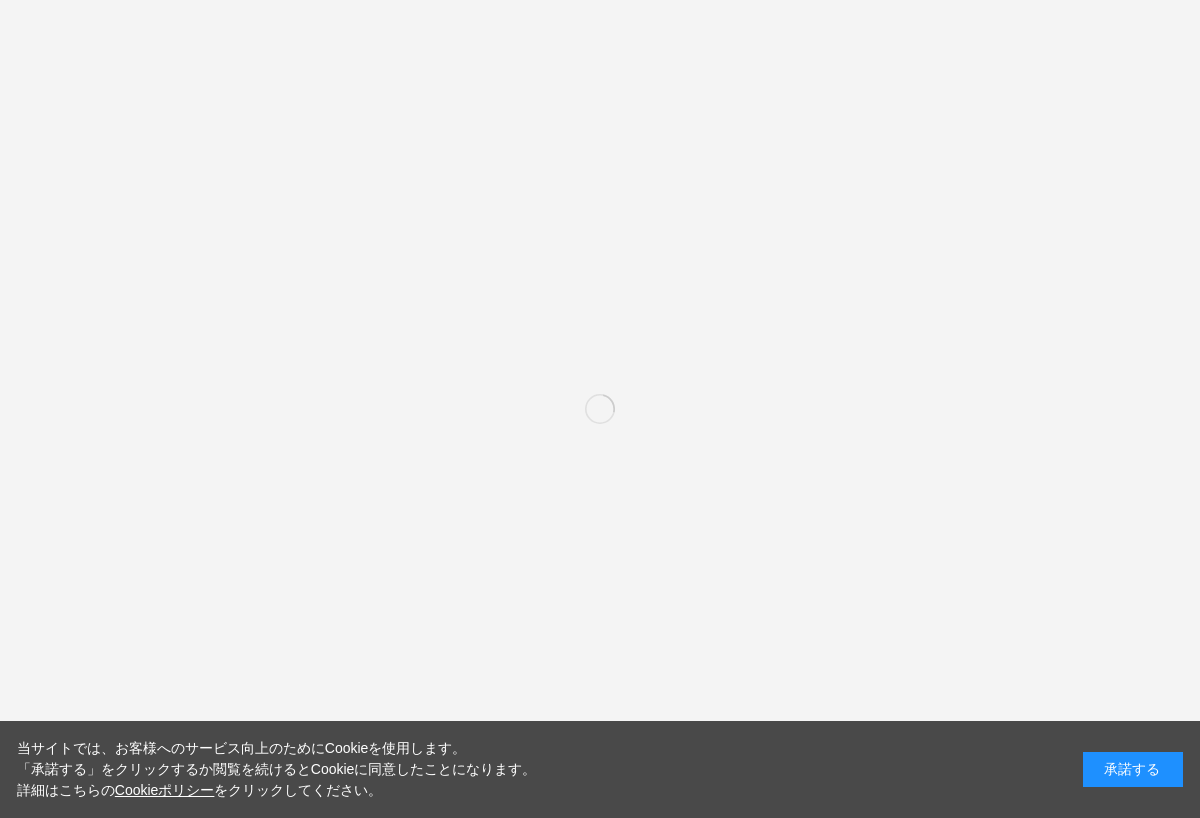 scroll, scrollTop: 0, scrollLeft: 0, axis: both 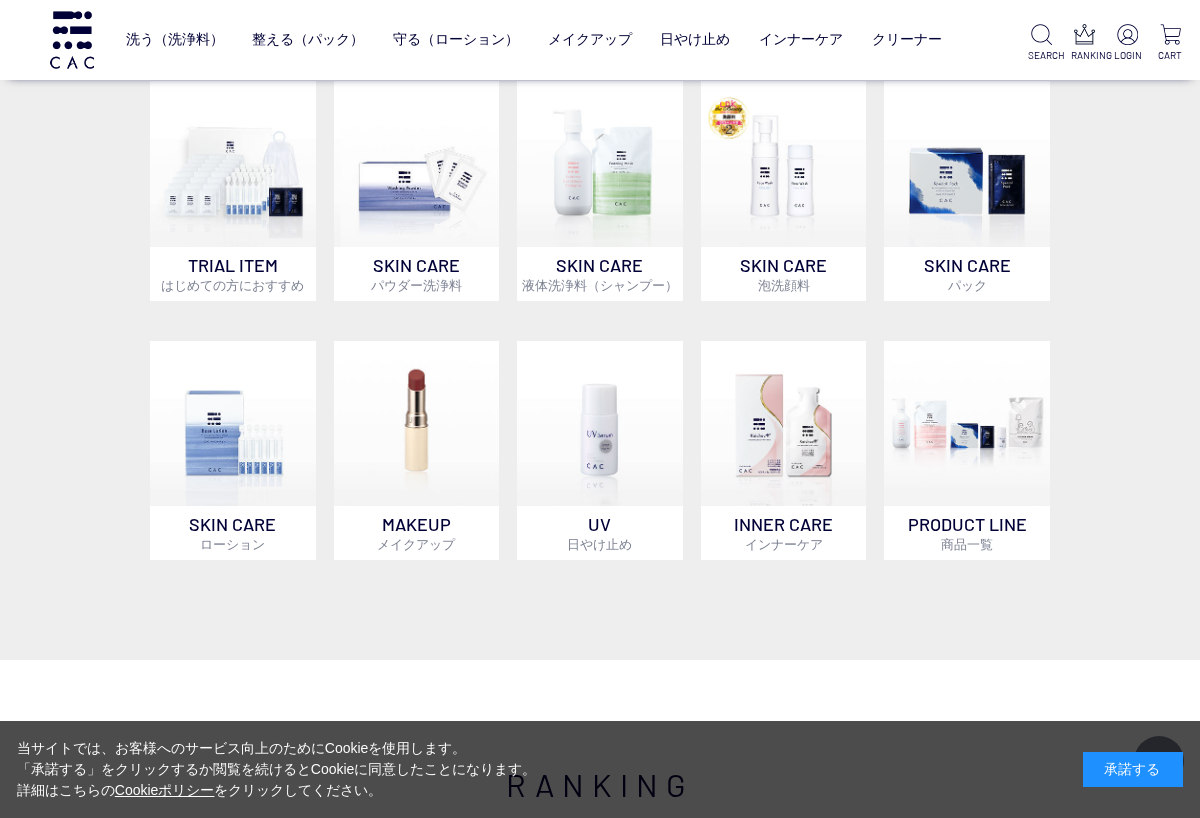 click at bounding box center (784, 164) 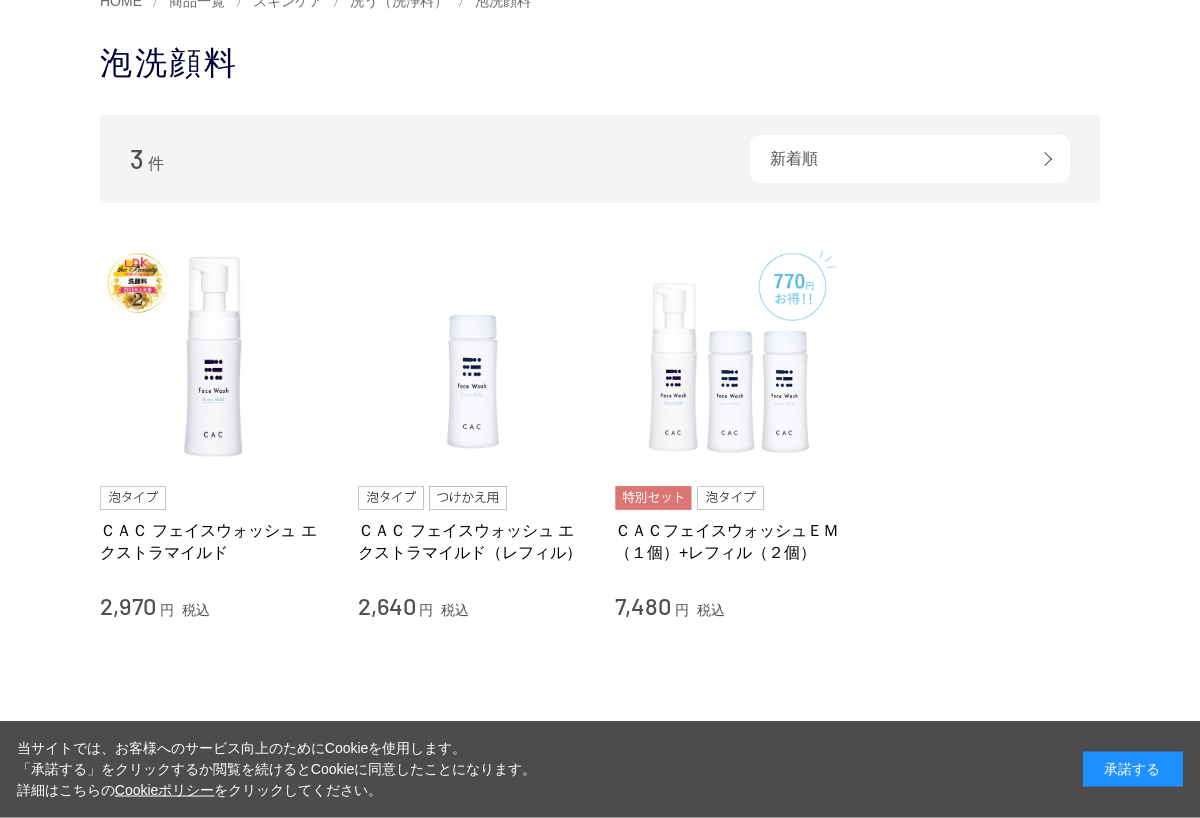 scroll, scrollTop: 195, scrollLeft: 0, axis: vertical 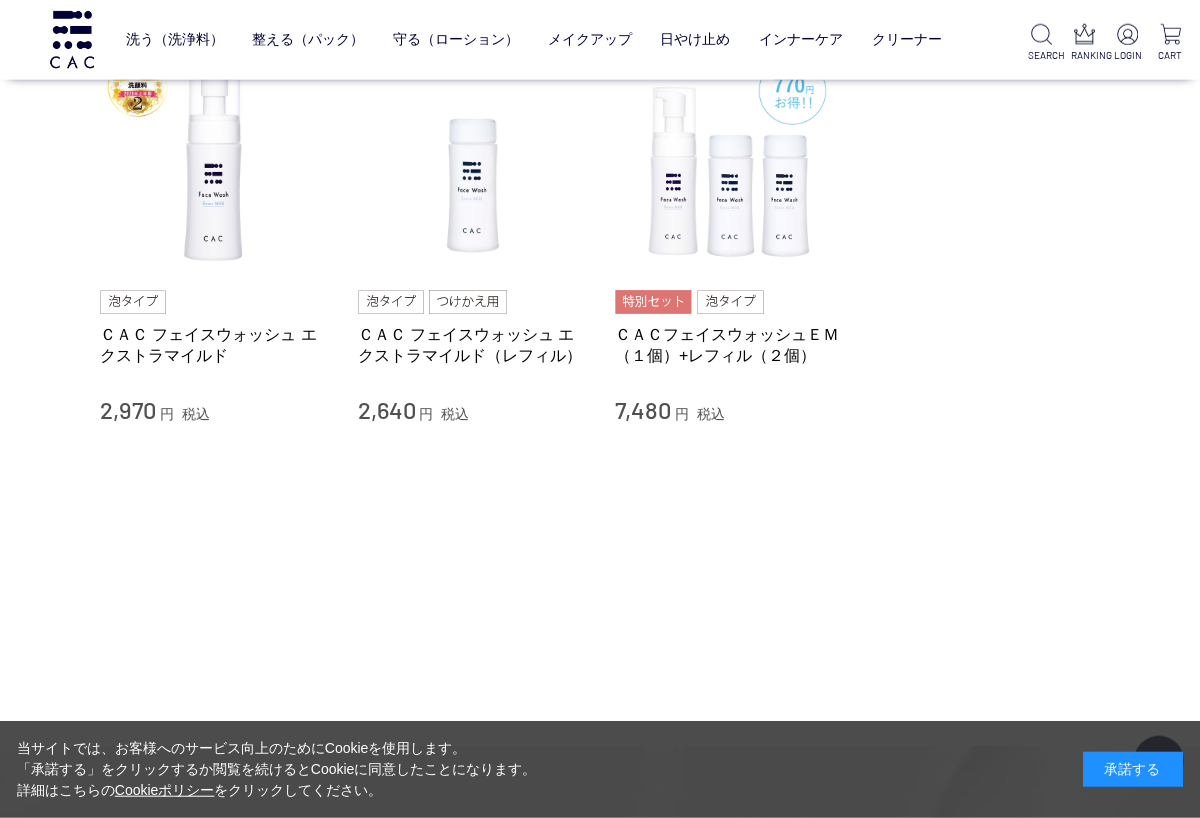 click on "ＣＡＣ フェイスウォッシュ エクストラマイルド" at bounding box center (214, 345) 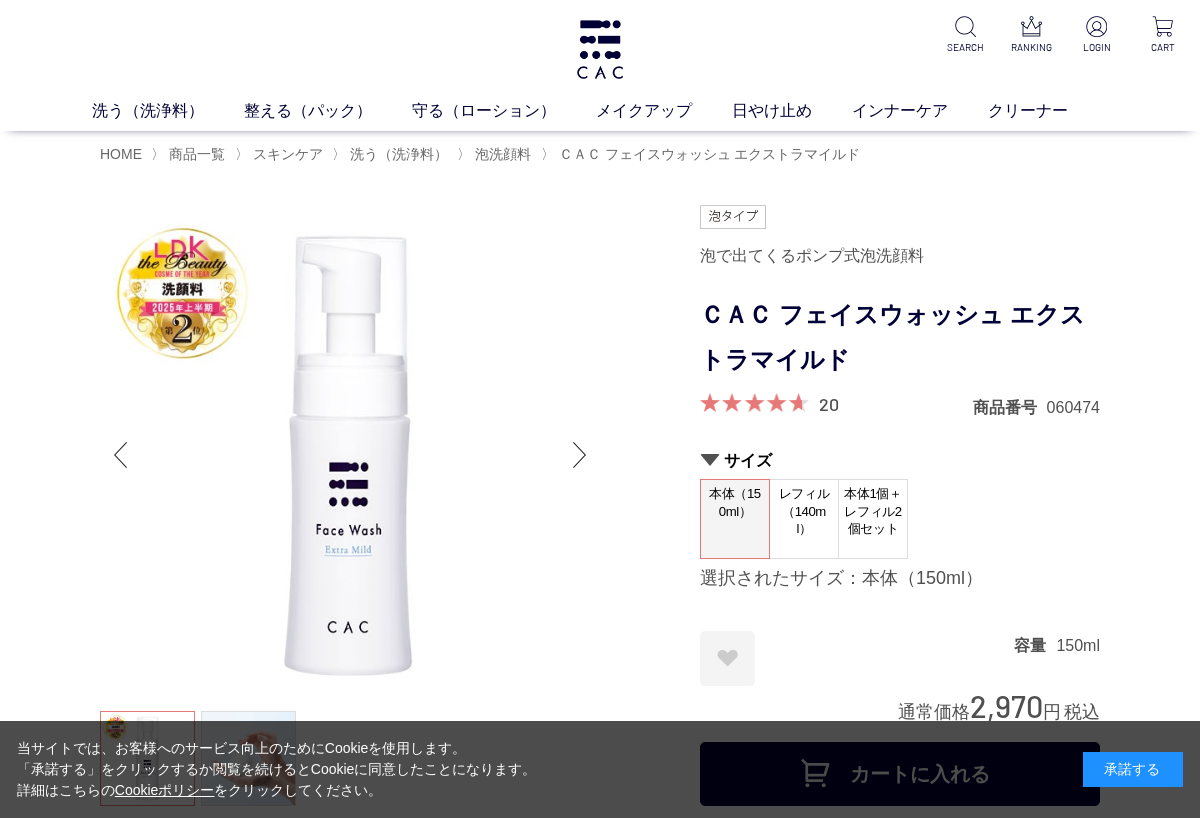 scroll, scrollTop: 0, scrollLeft: 0, axis: both 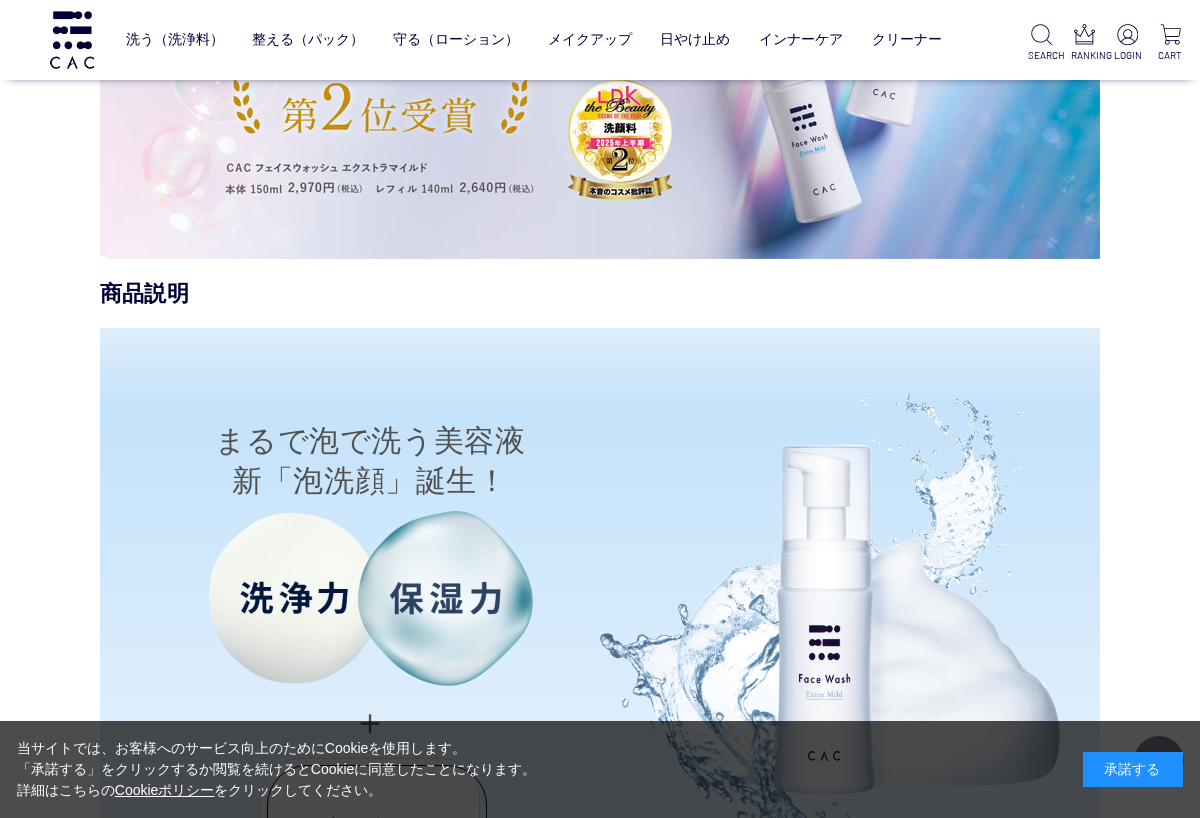 click at bounding box center (72, 39) 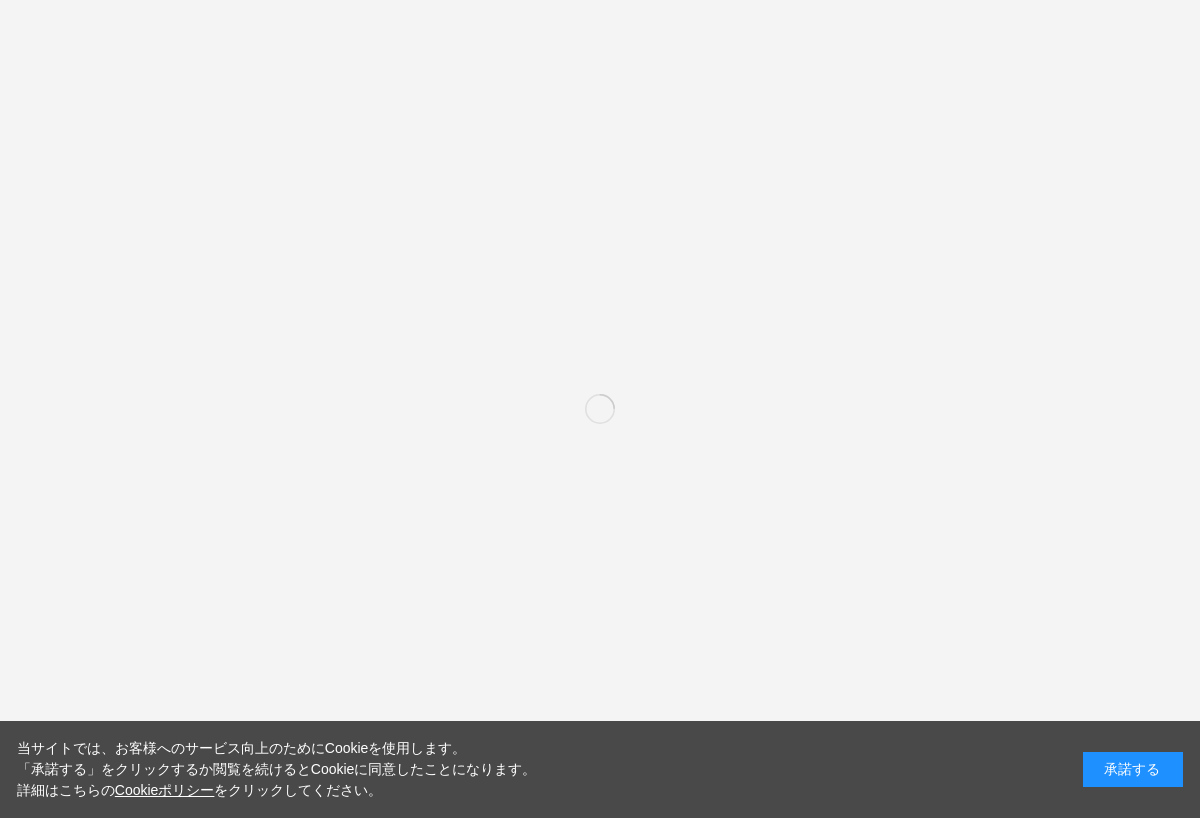 scroll, scrollTop: 0, scrollLeft: 0, axis: both 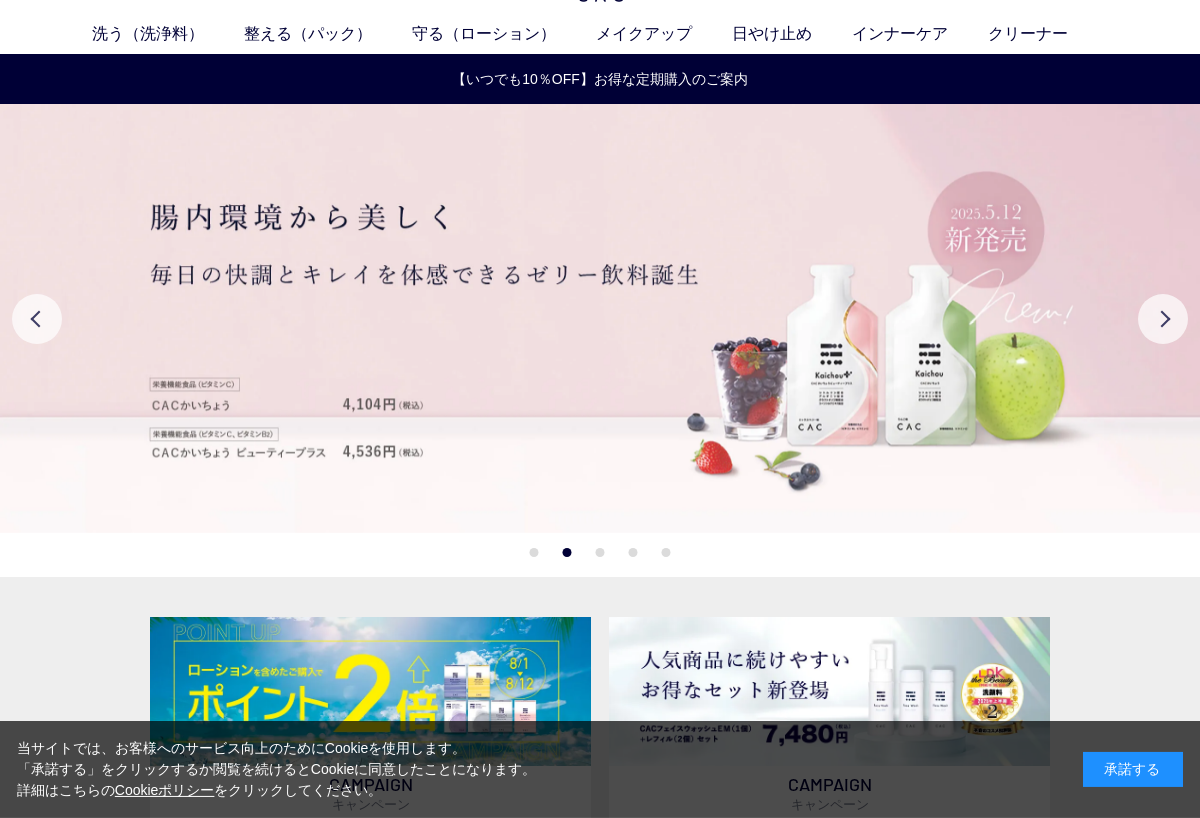 click on "Next" at bounding box center (1163, 319) 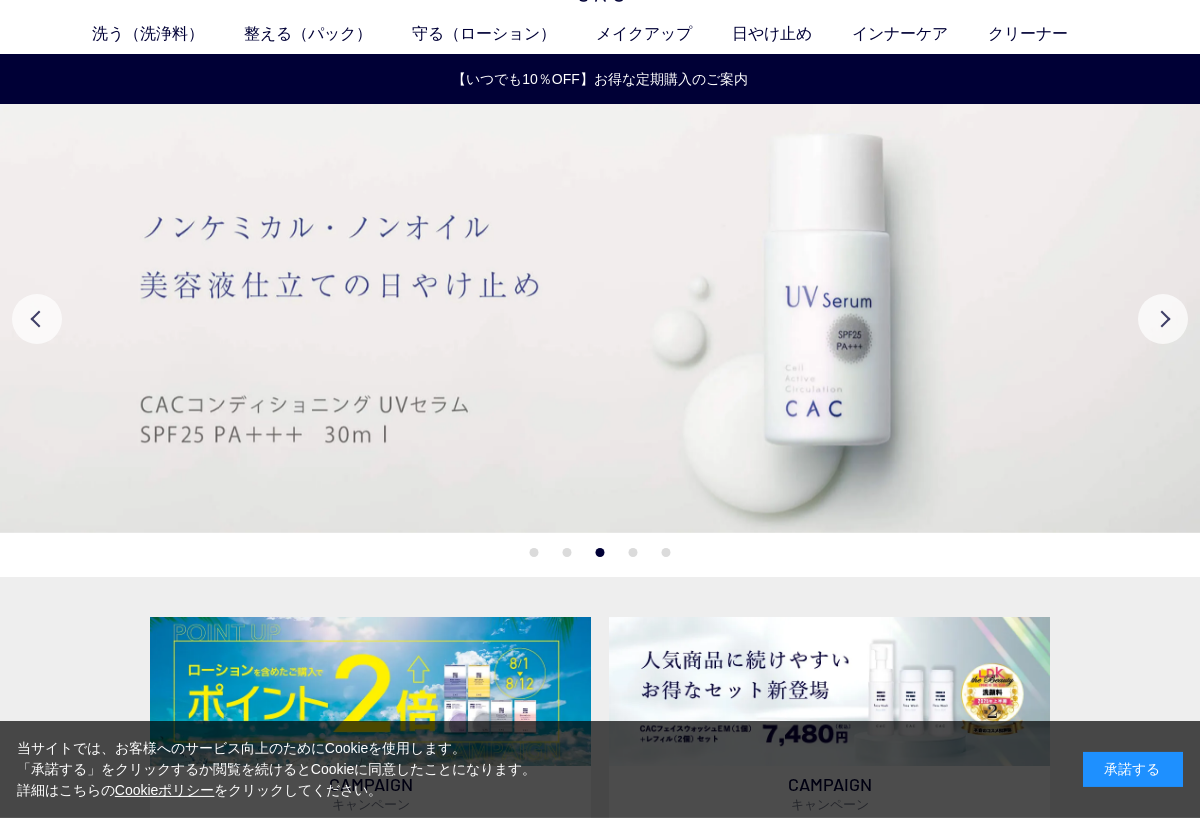 click on "Next" at bounding box center [1163, 319] 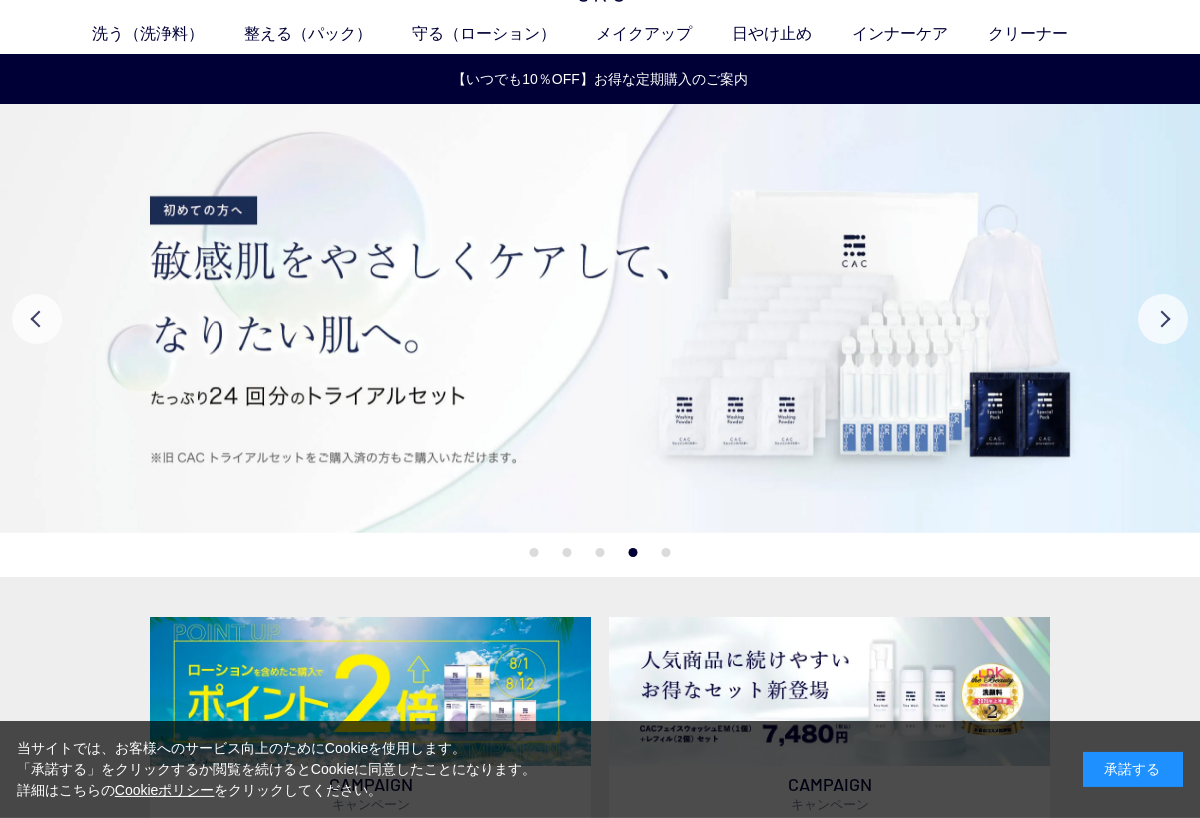 click on "Next" at bounding box center [1163, 319] 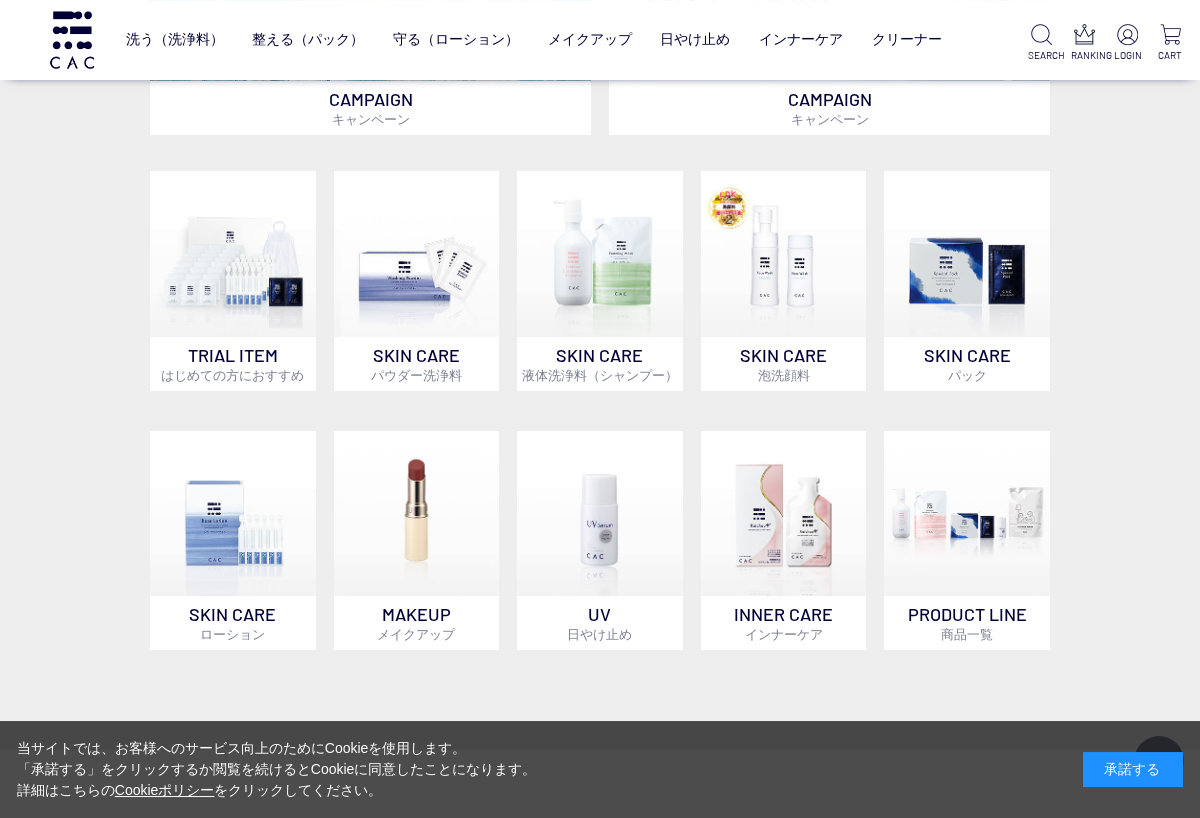scroll, scrollTop: 633, scrollLeft: 0, axis: vertical 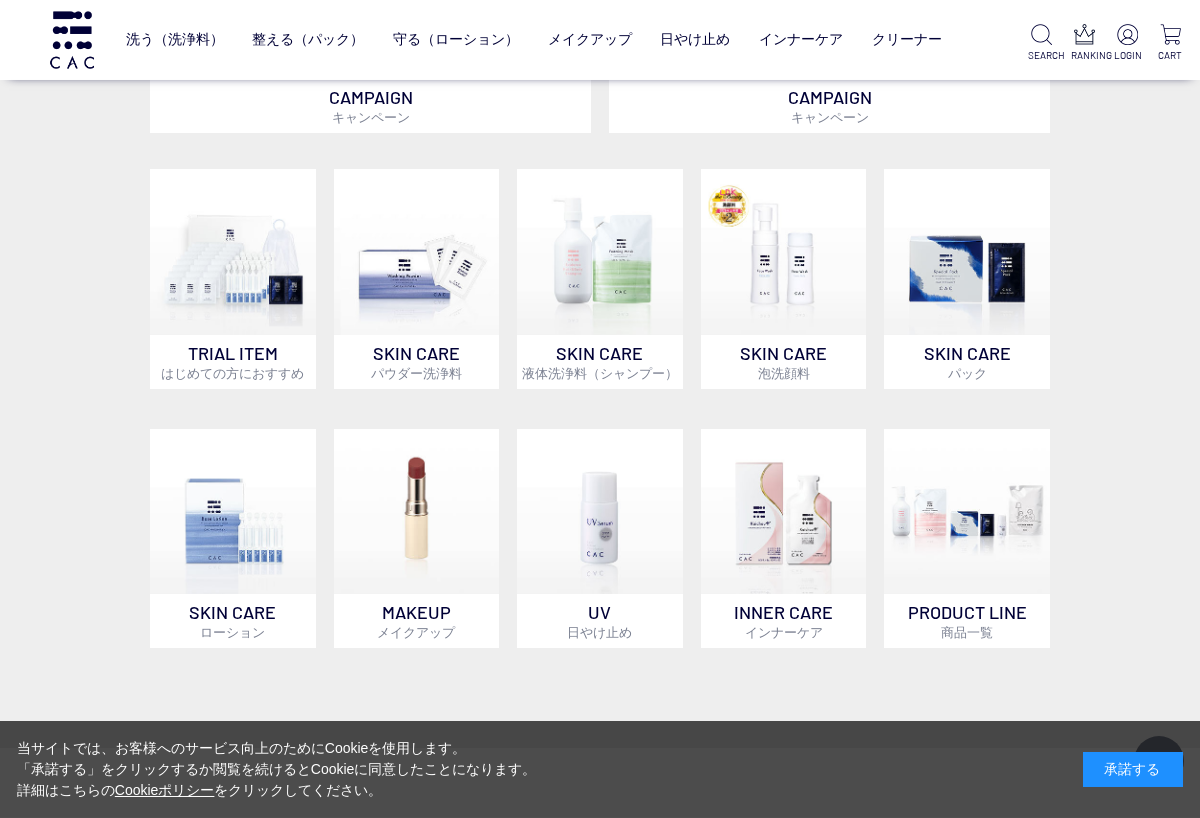 click at bounding box center (417, 252) 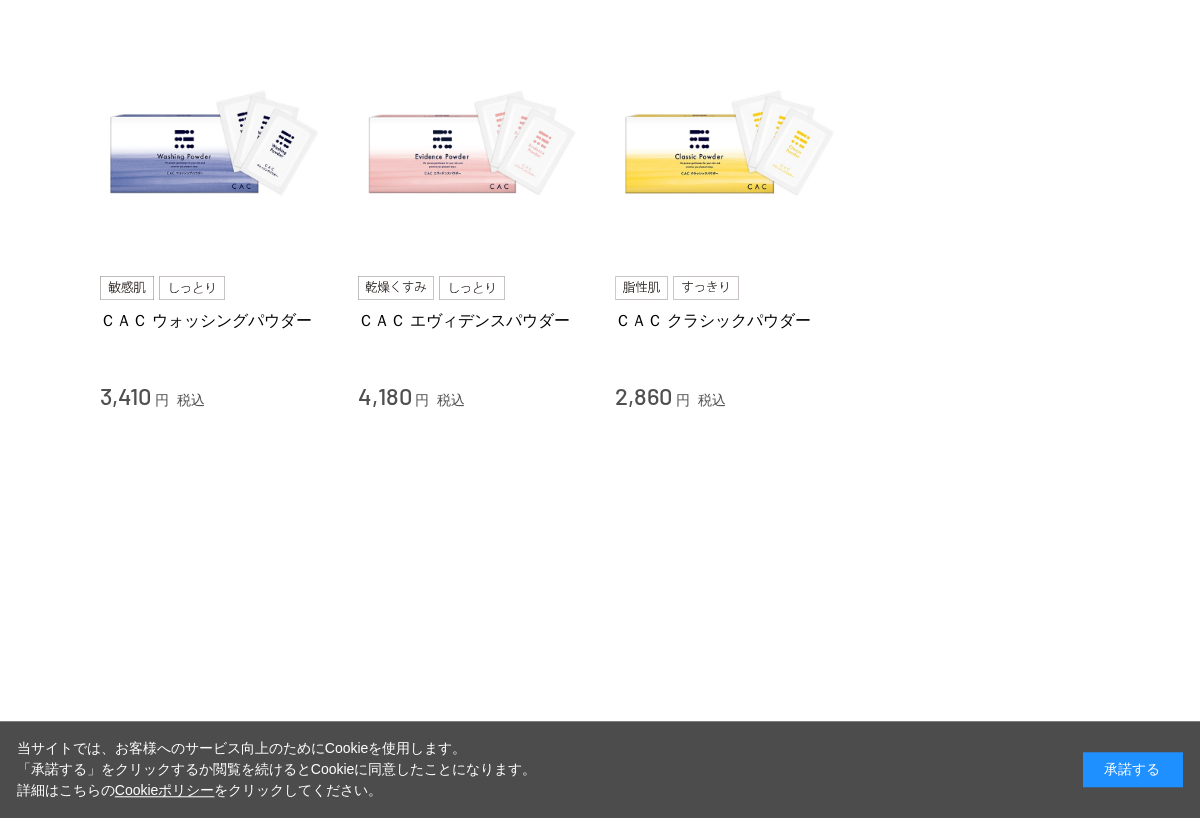 scroll, scrollTop: 0, scrollLeft: 0, axis: both 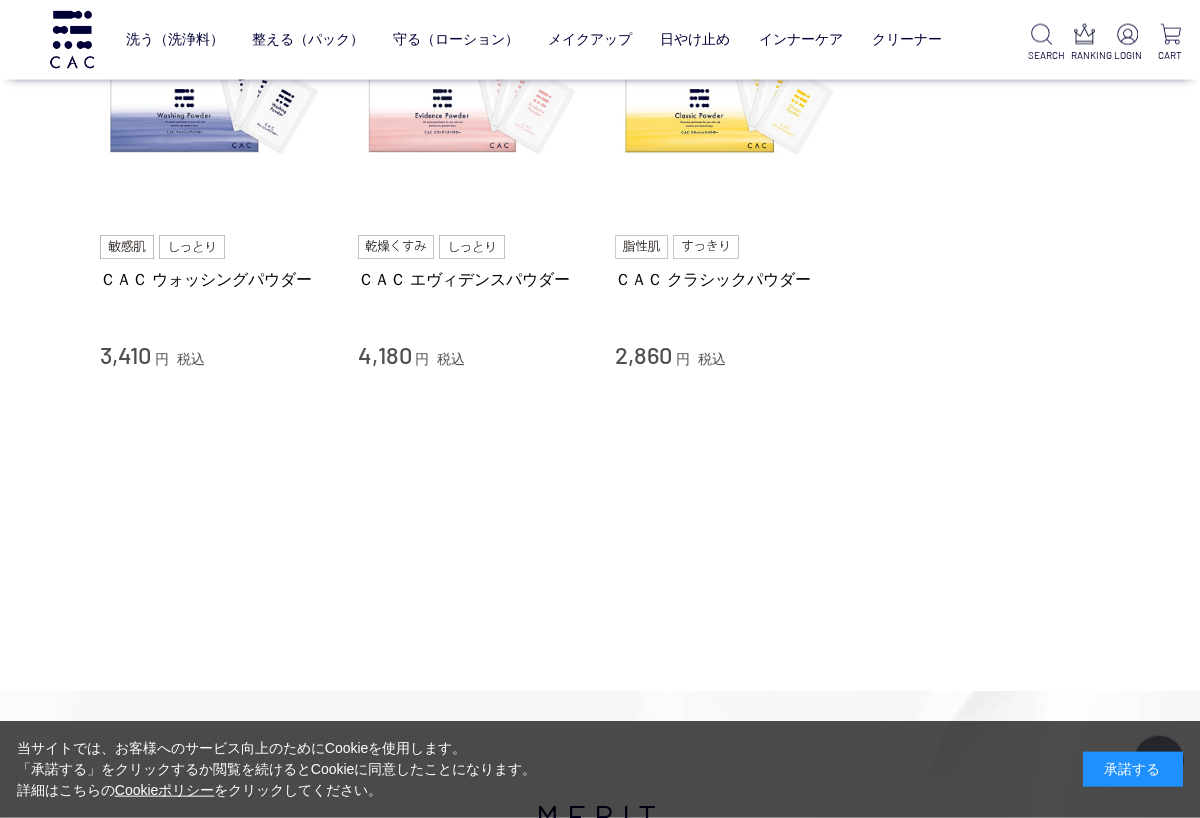click at bounding box center [472, 247] 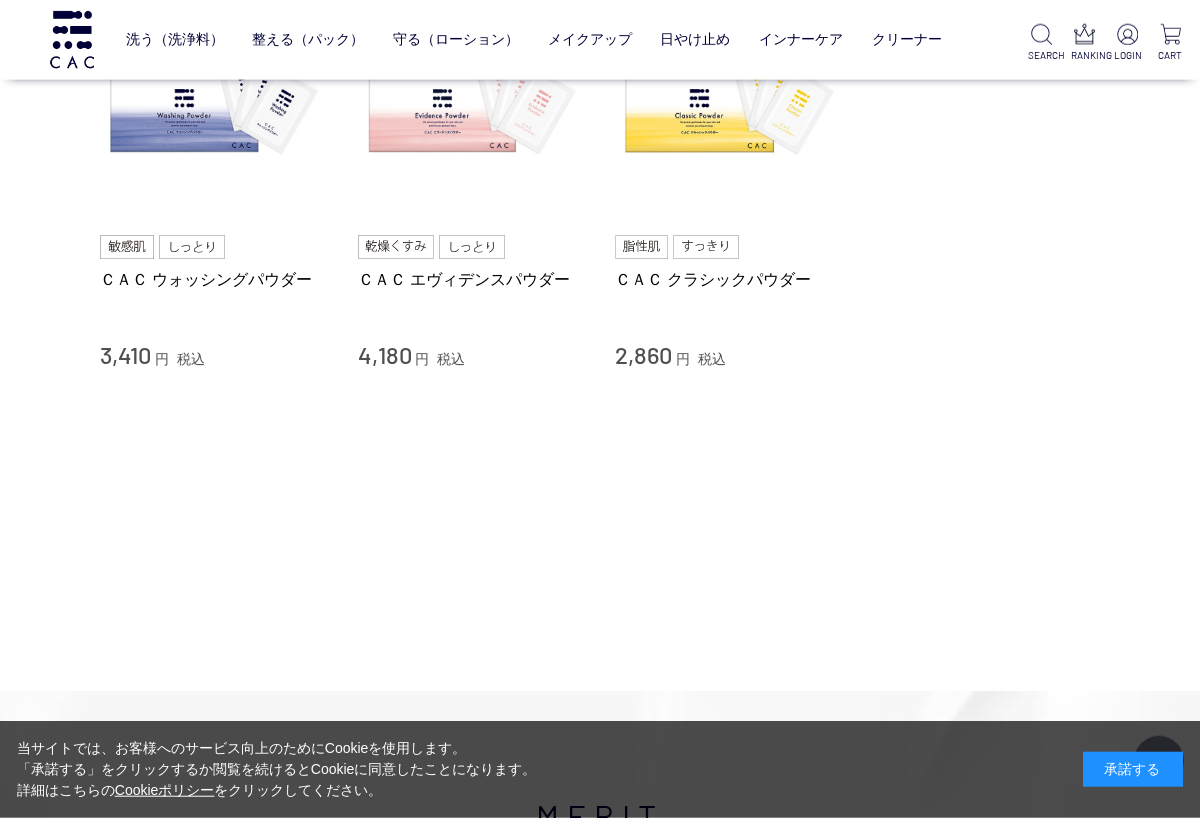 click at bounding box center (472, 106) 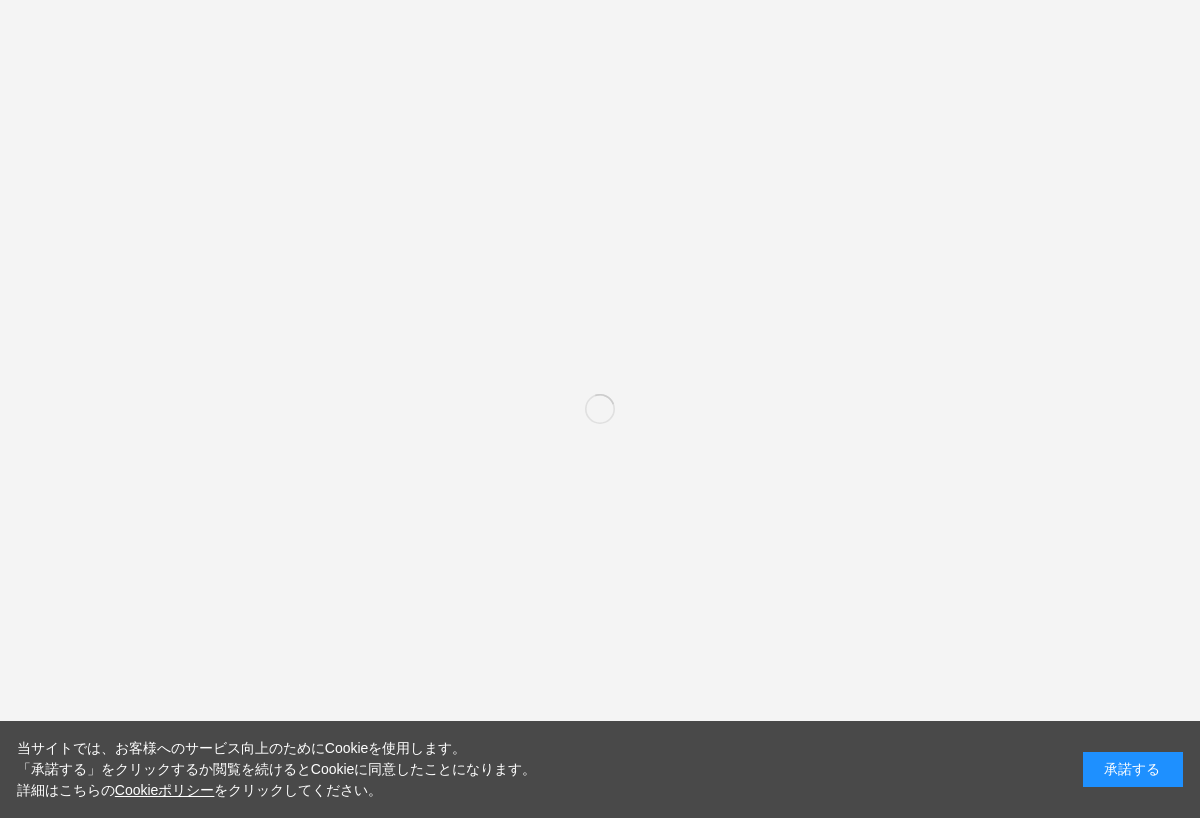 scroll, scrollTop: 0, scrollLeft: 0, axis: both 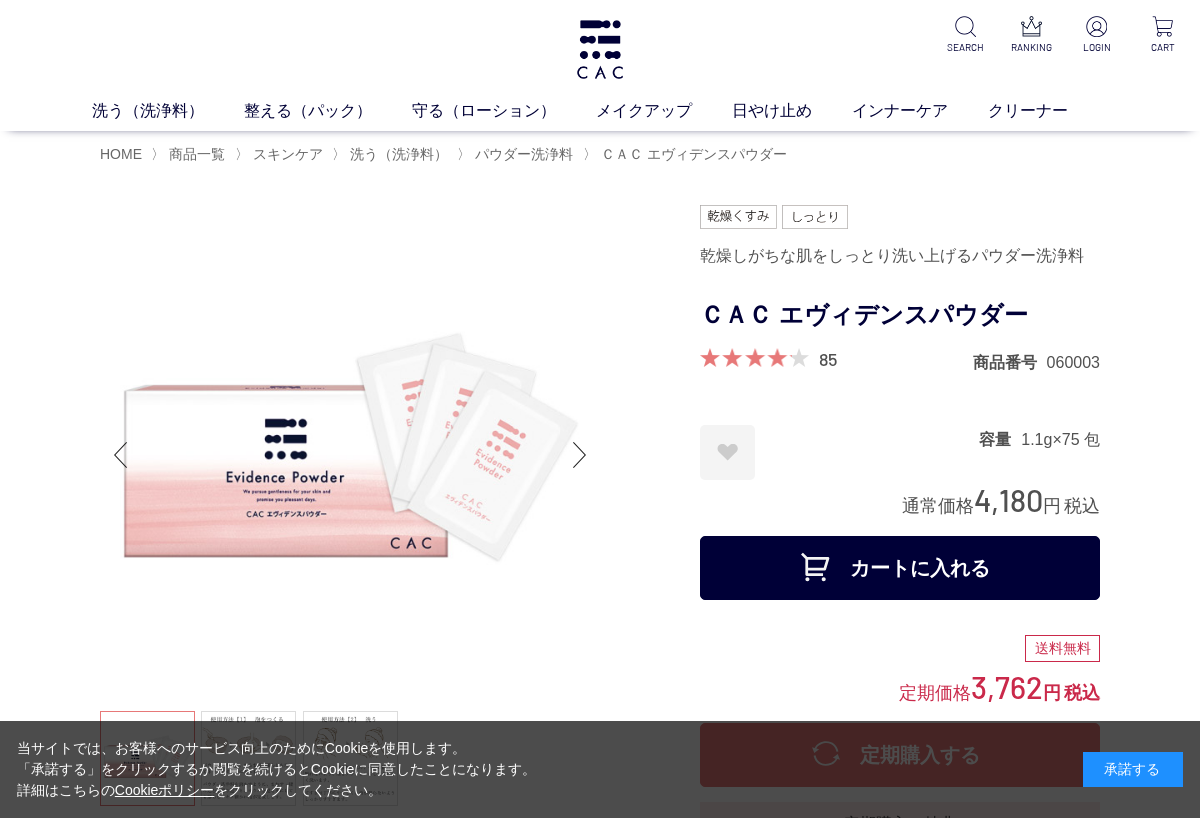 click on "インナーケア" at bounding box center [920, 111] 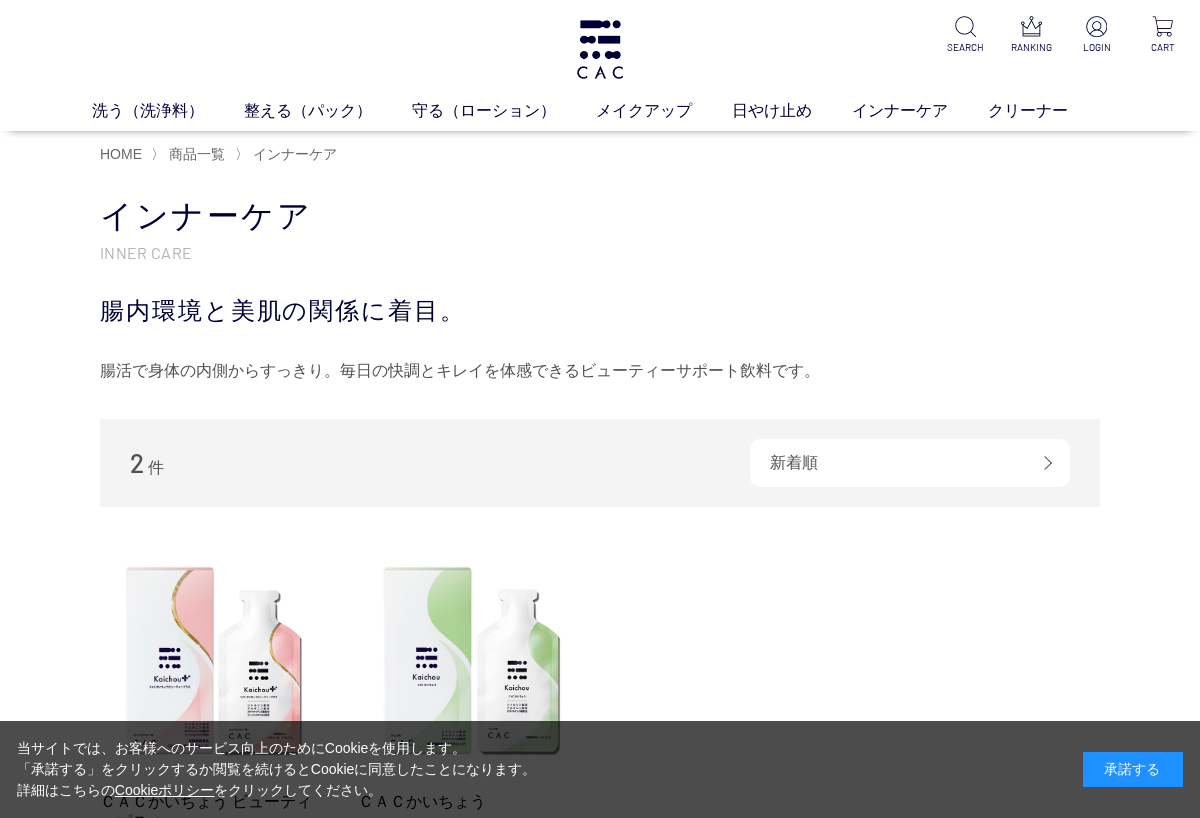 scroll, scrollTop: 0, scrollLeft: 0, axis: both 